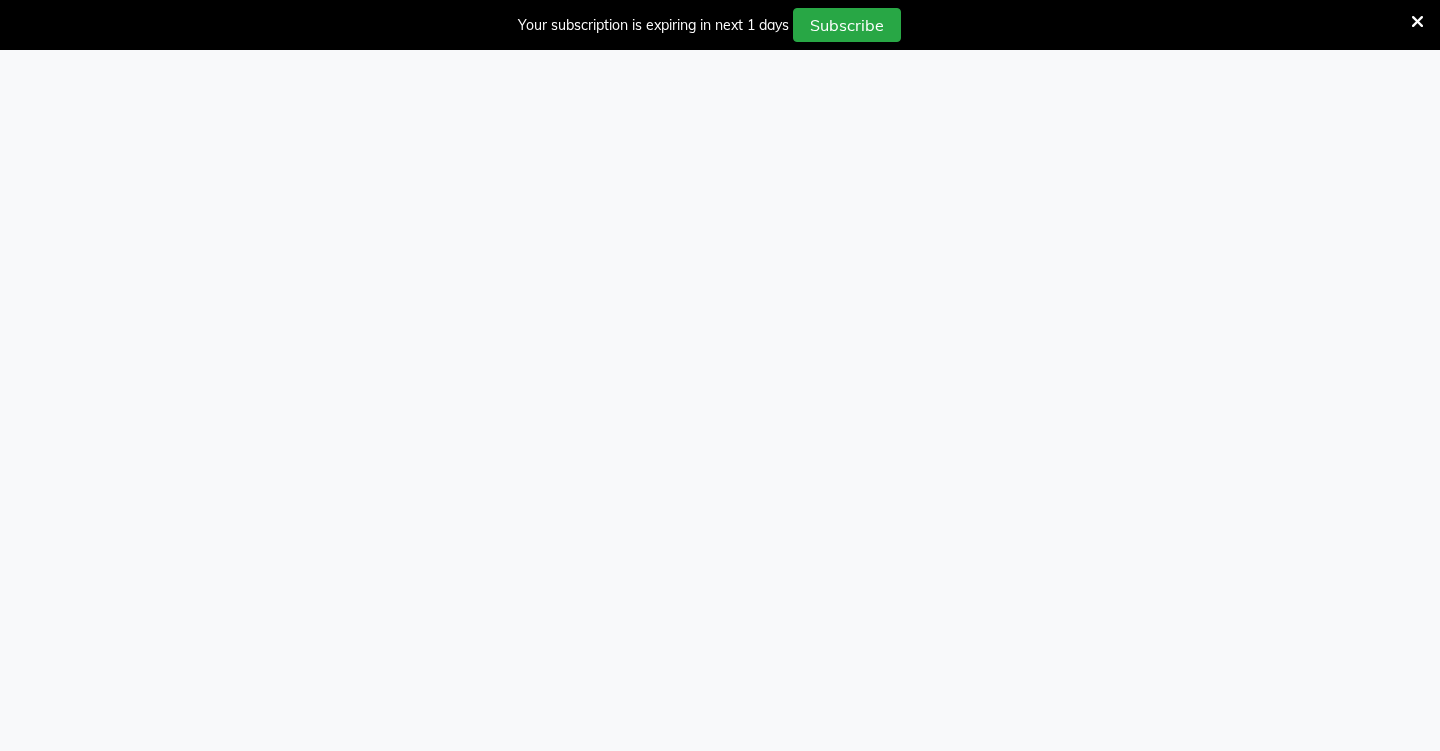 scroll, scrollTop: 0, scrollLeft: 0, axis: both 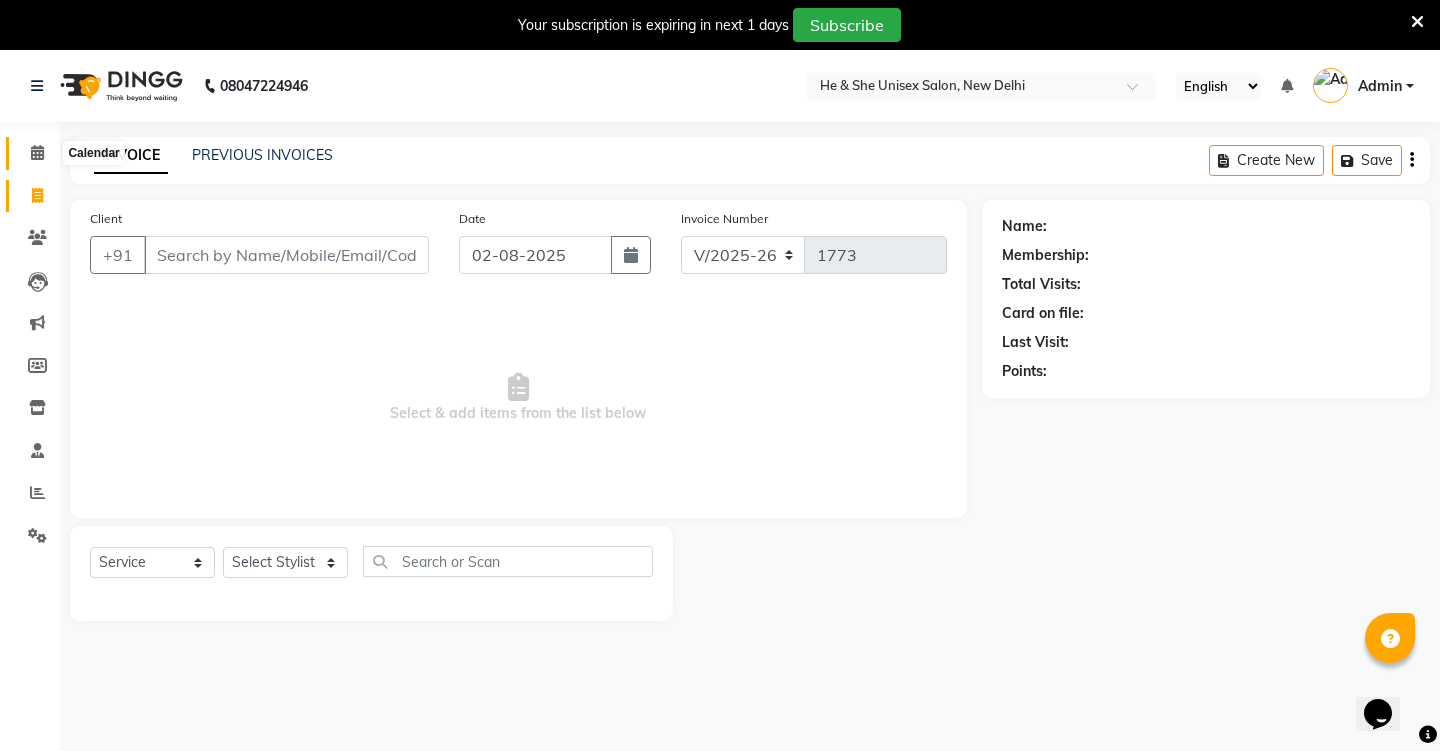 click 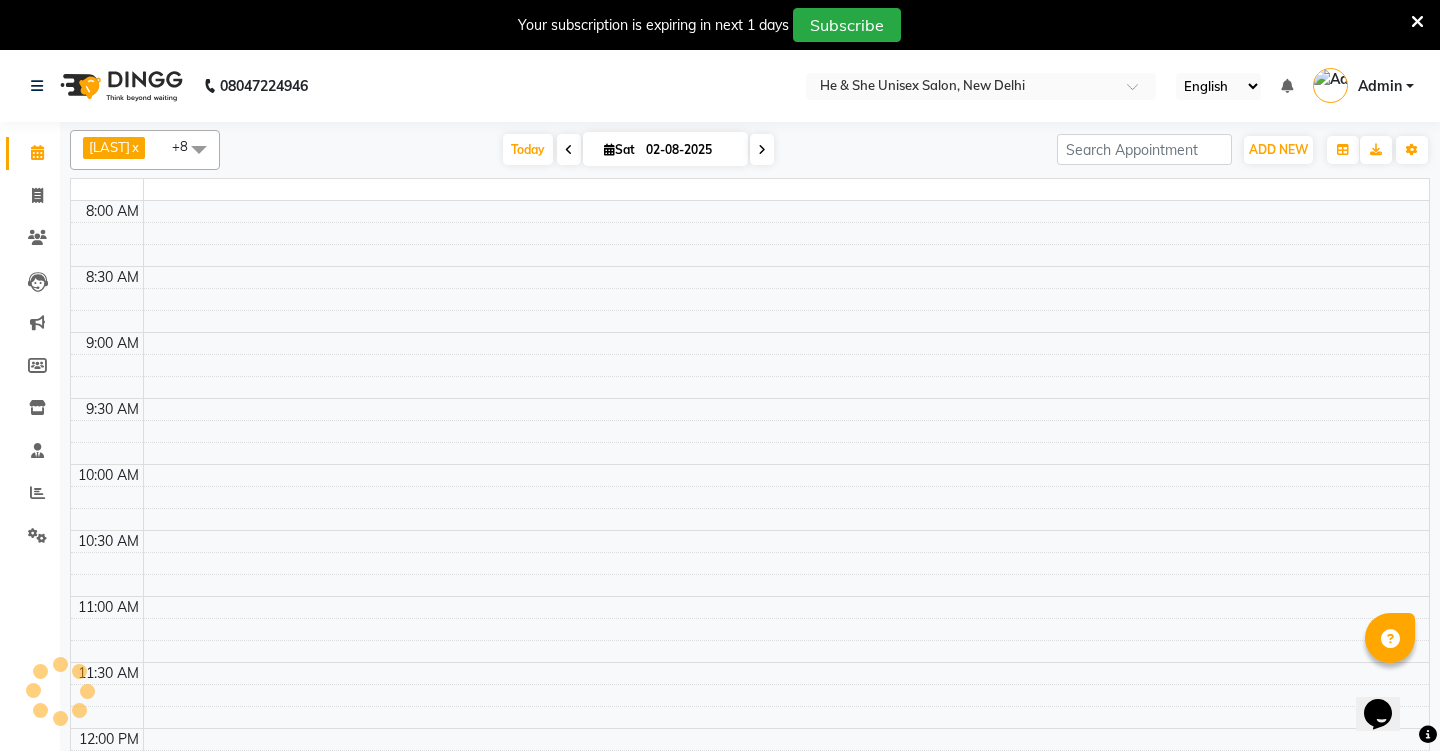 scroll, scrollTop: 1143, scrollLeft: 0, axis: vertical 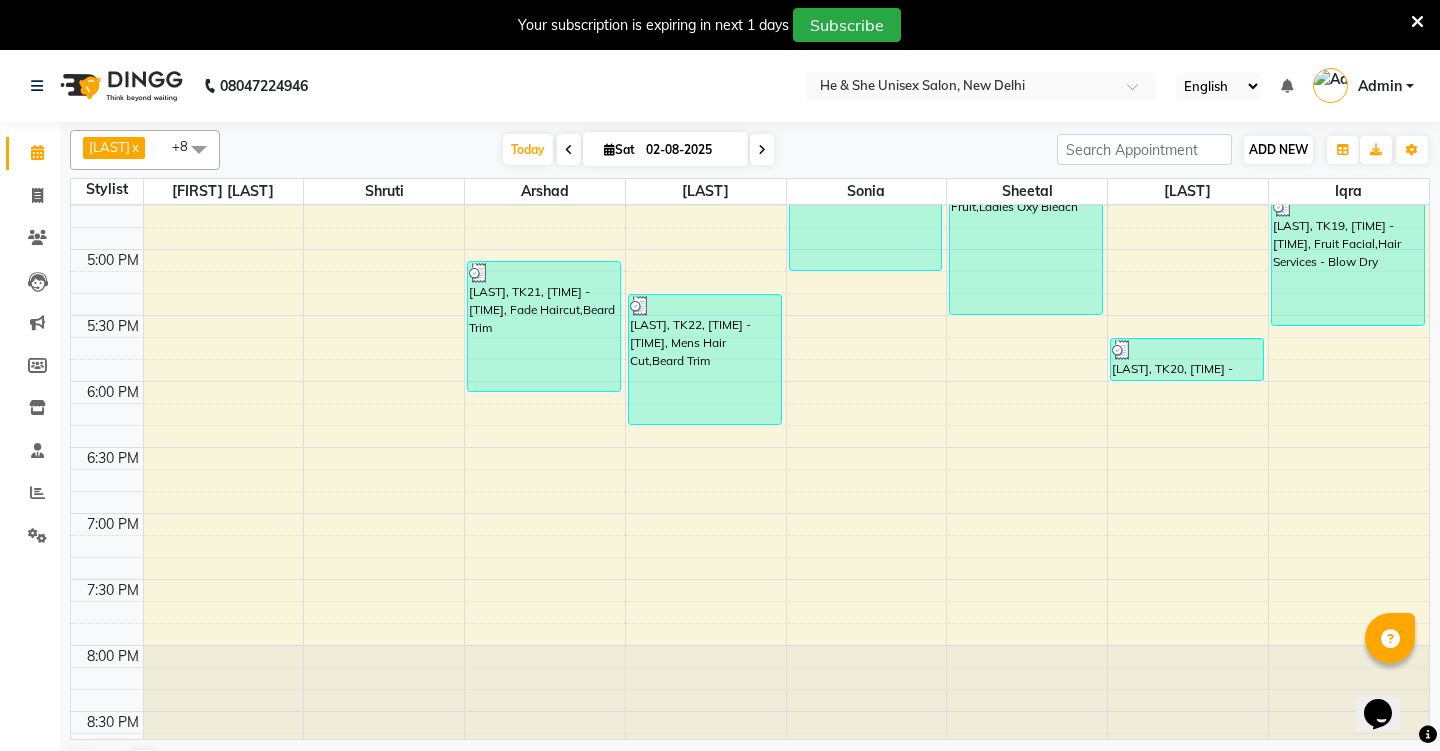 click on "ADD NEW Toggle Dropdown" at bounding box center (1278, 150) 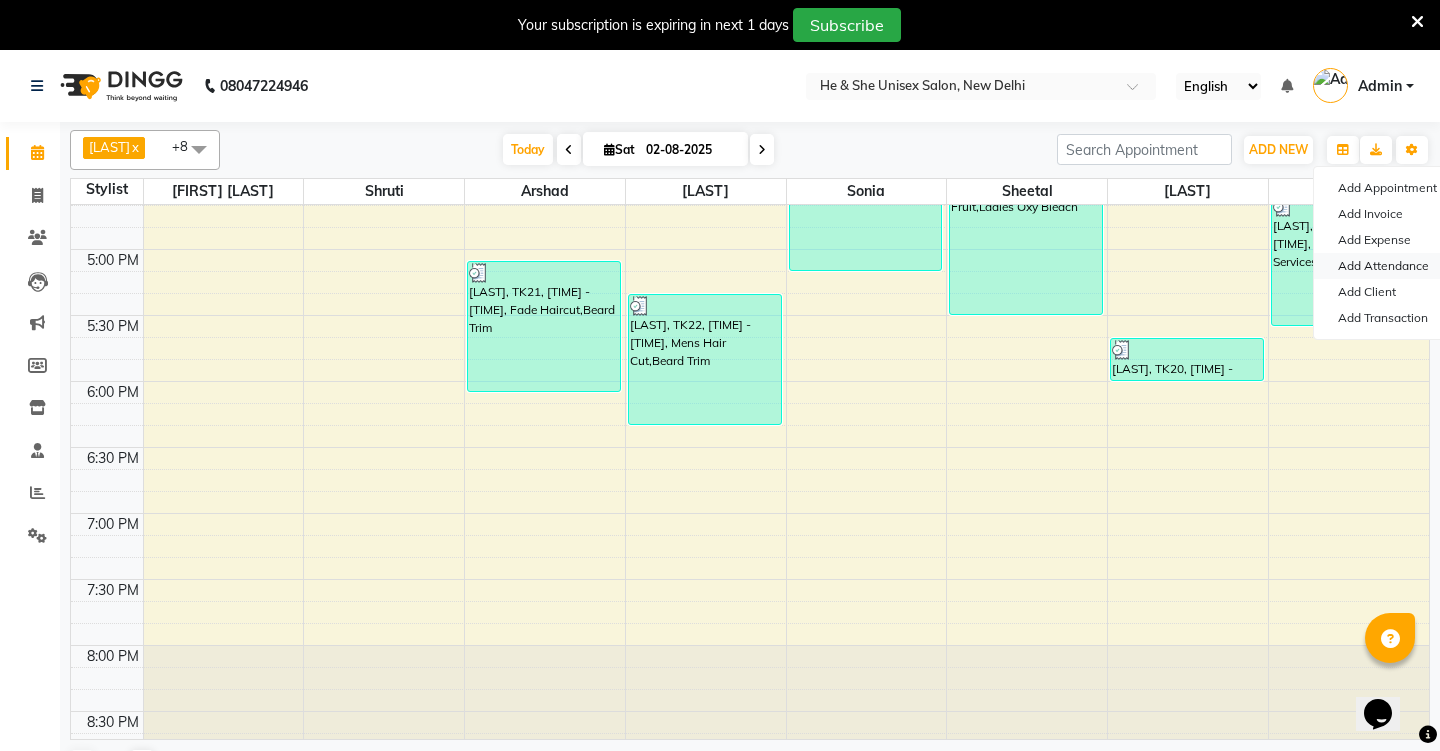 click on "Add Attendance" at bounding box center (1393, 266) 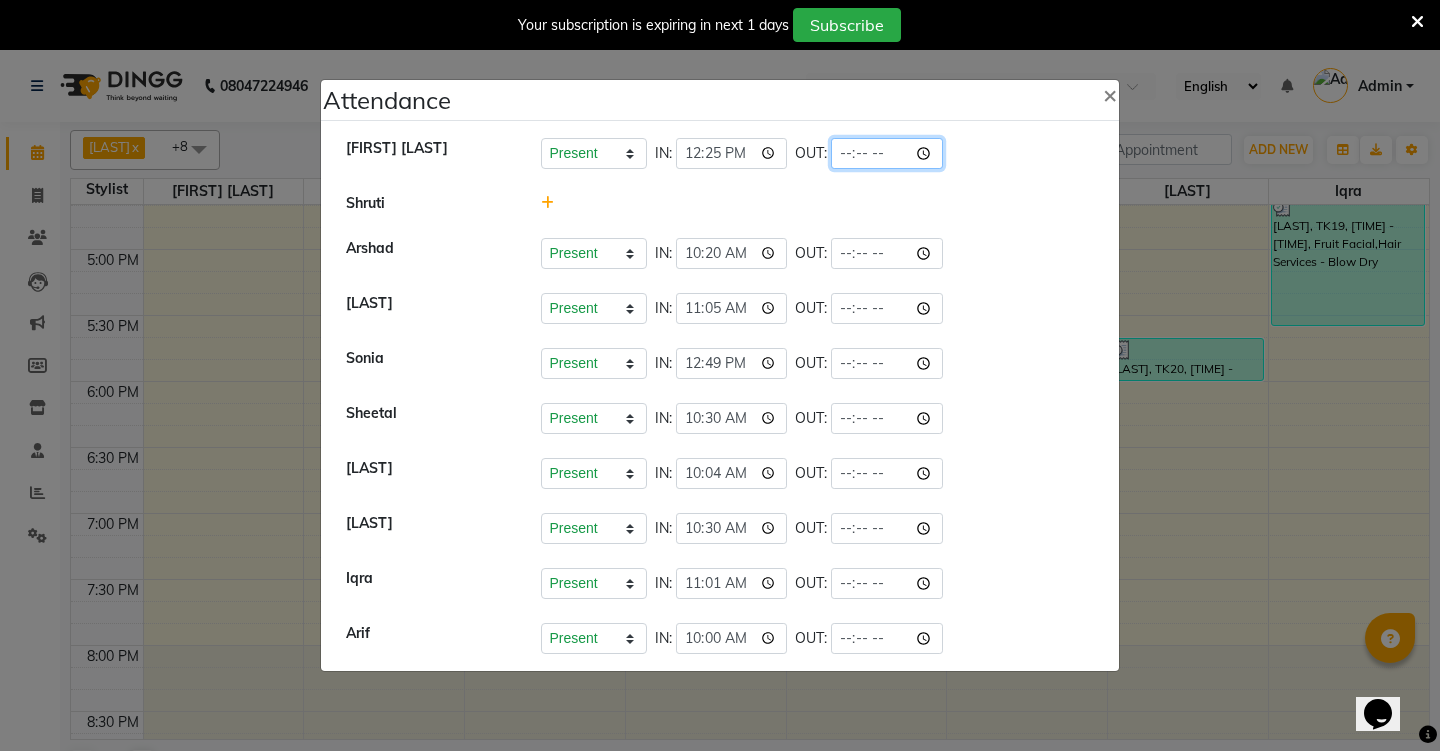 click 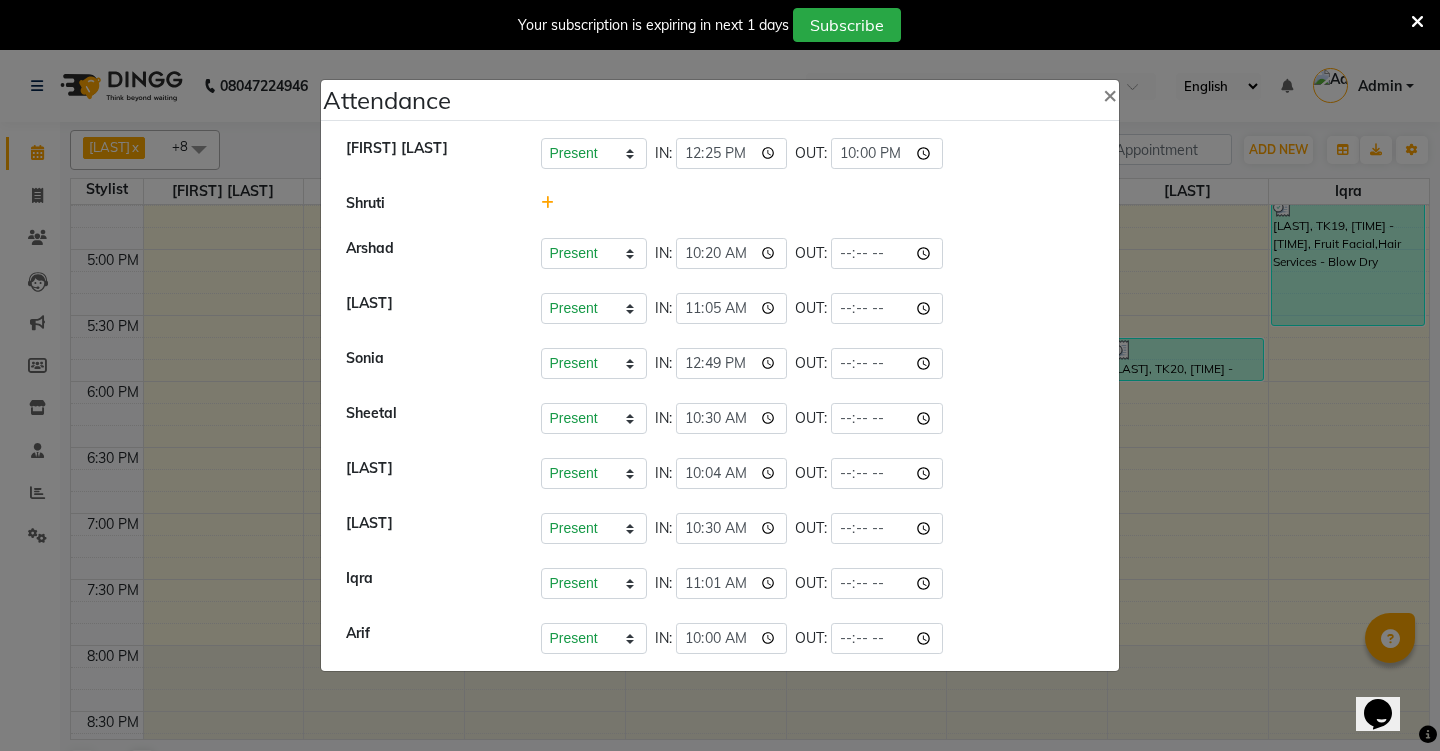 click 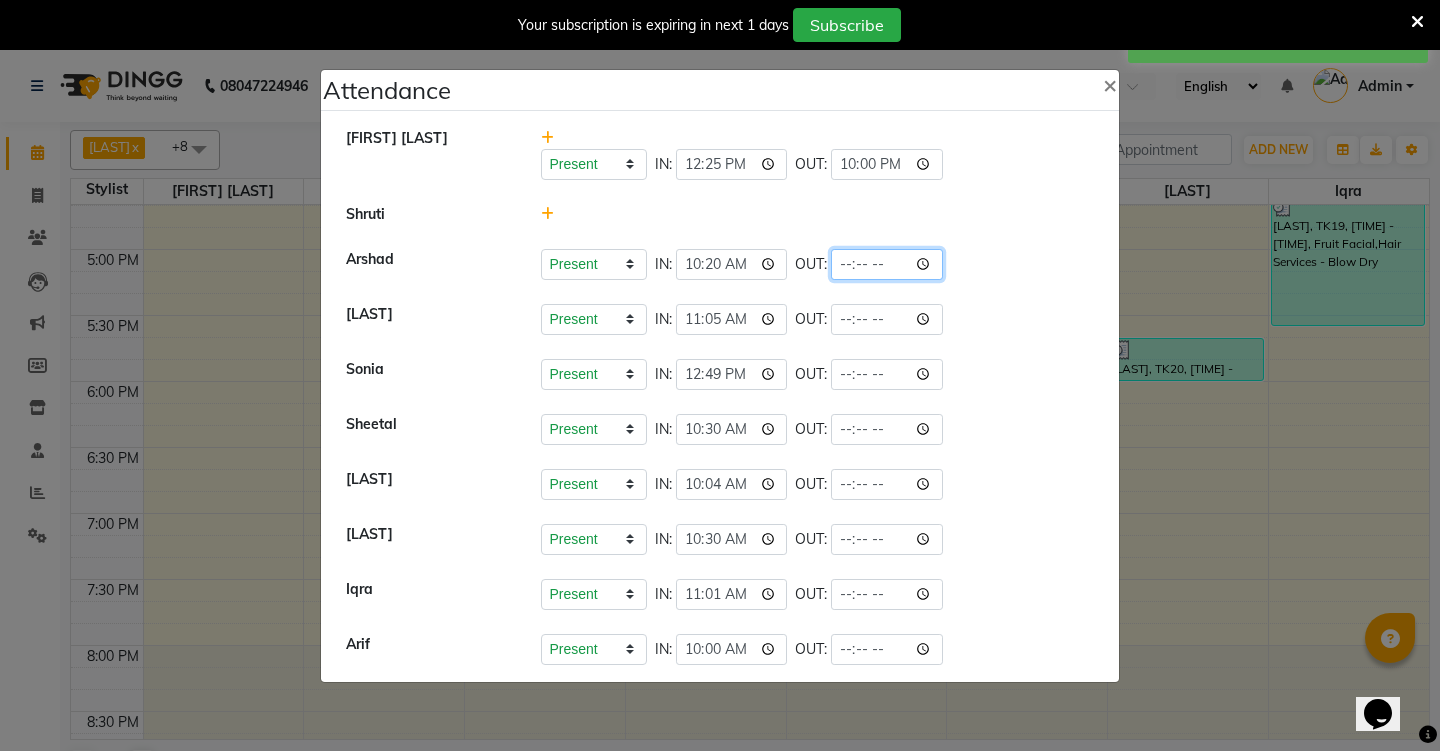 click 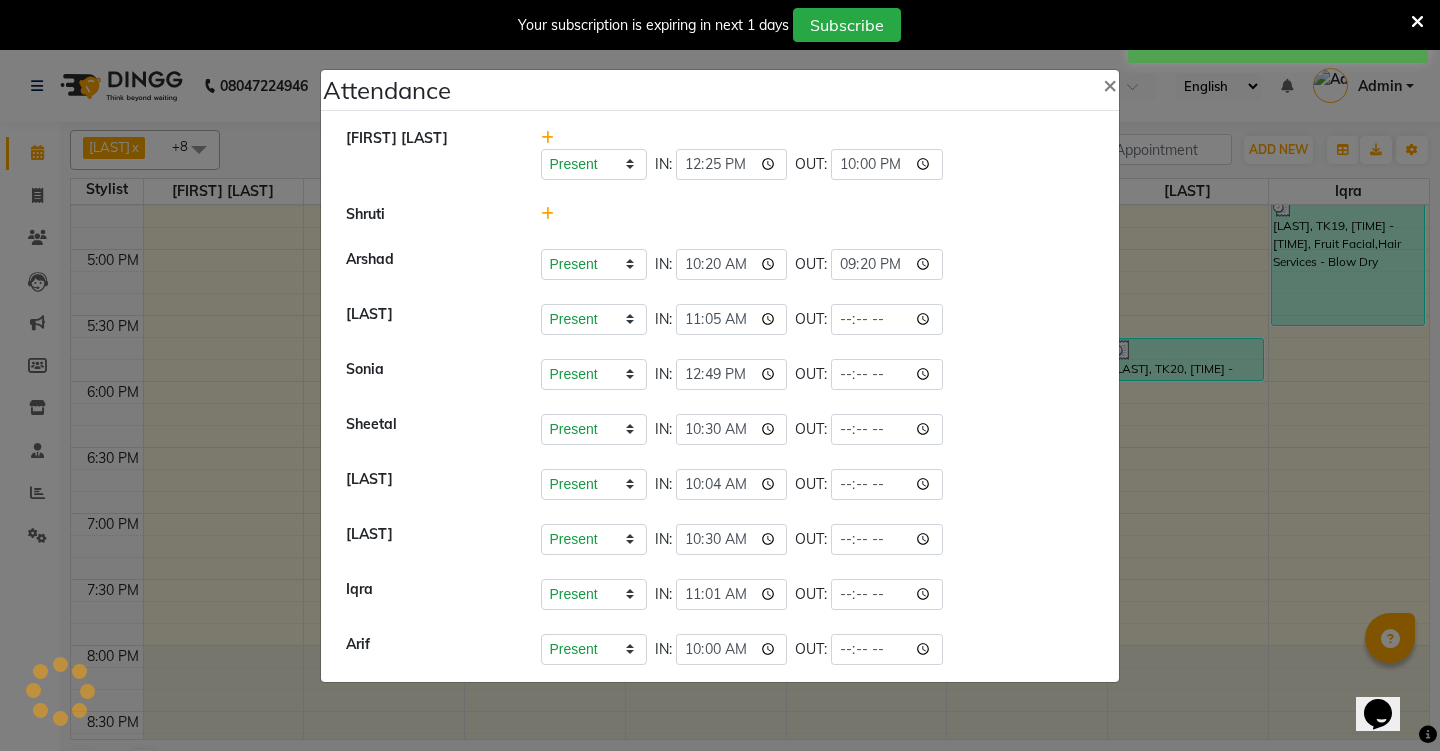 click on "Attendance ×  [FIRST] [LAST]   Present   Absent   Late   Half Day   Weekly Off  IN:  [TIME] OUT:  [TIME]  Shruti    Arshad   Present   Absent   Late   Half Day   Weekly Off  IN:  [TIME] OUT:  [TIME]  Abdulla    Present   Absent   Late   Half Day   Weekly Off  IN:  [TIME] OUT:   Sonia   Present   Absent   Late   Half Day   Weekly Off  IN:  [TIME] OUT:   Sheetal    Present   Absent   Late   Half Day   Weekly Off  IN:  [TIME] OUT:   Samad   Present   Absent   Late   Half Day   Weekly Off  IN:  [TIME] OUT:   Uwes   Present   Absent   Late   Half Day   Weekly Off  IN:  [TIME] OUT:   Iqra   Present   Absent   Late   Half Day   Weekly Off  IN:  [TIME] OUT:   Arif   Present   Absent   Late   Half Day   Weekly Off  IN:  [TIME] OUT:" 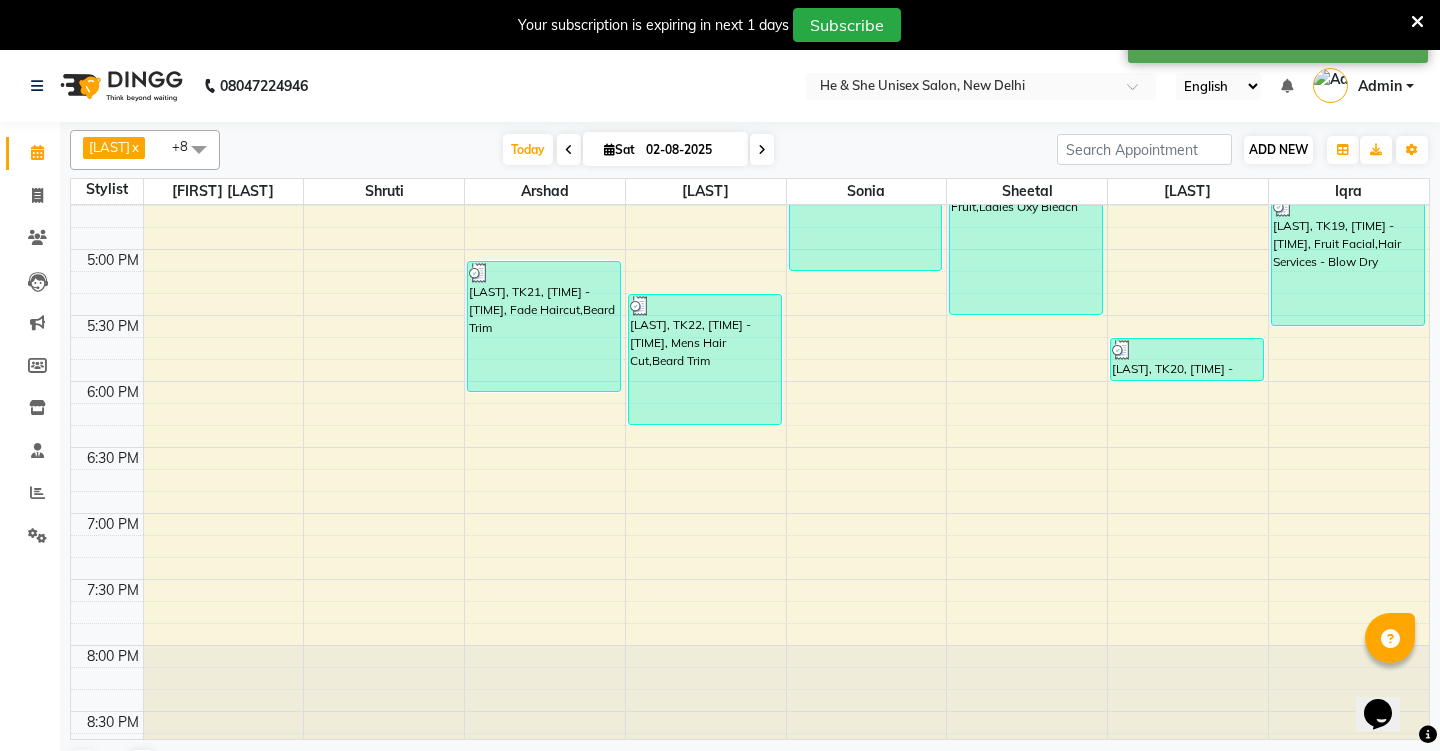 click on "ADD NEW Toggle Dropdown" at bounding box center (1278, 150) 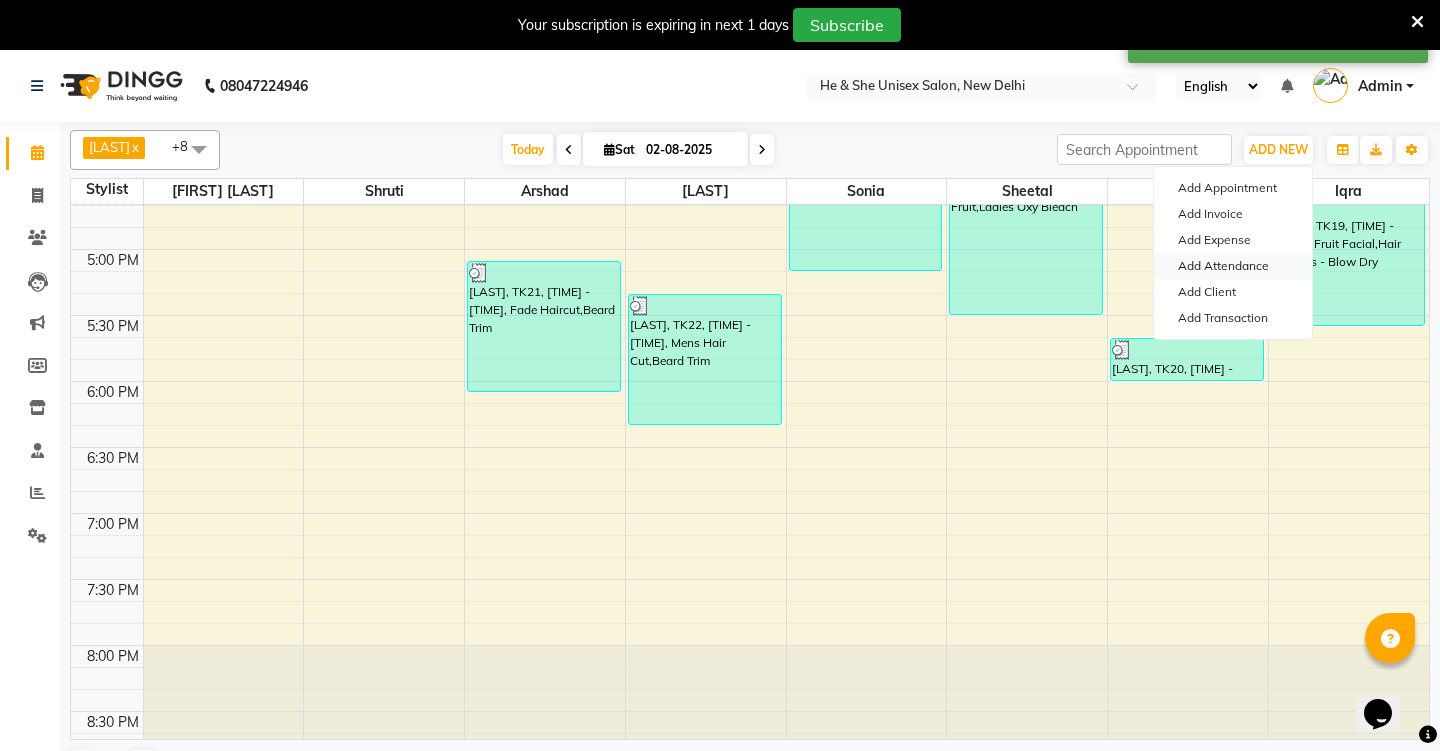 click on "Add Attendance" at bounding box center [1233, 266] 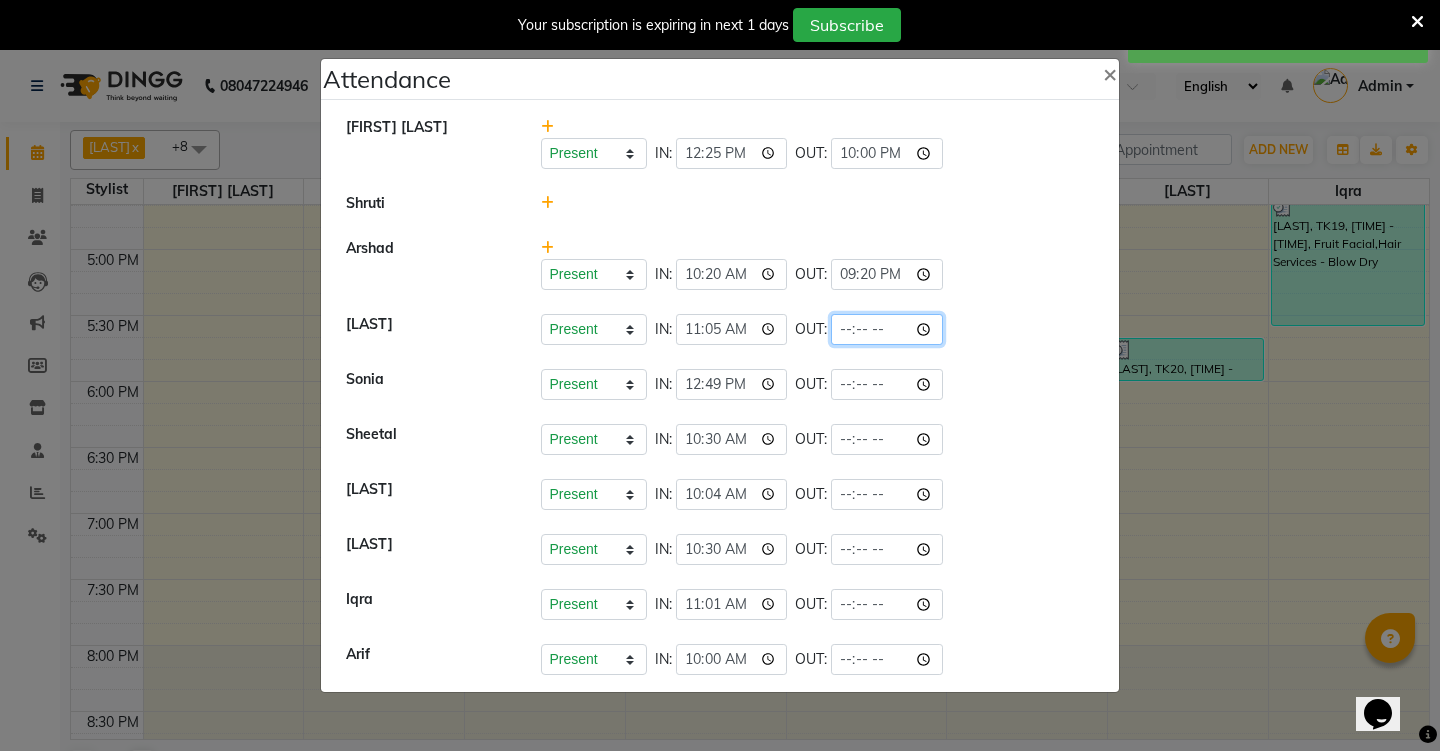 click 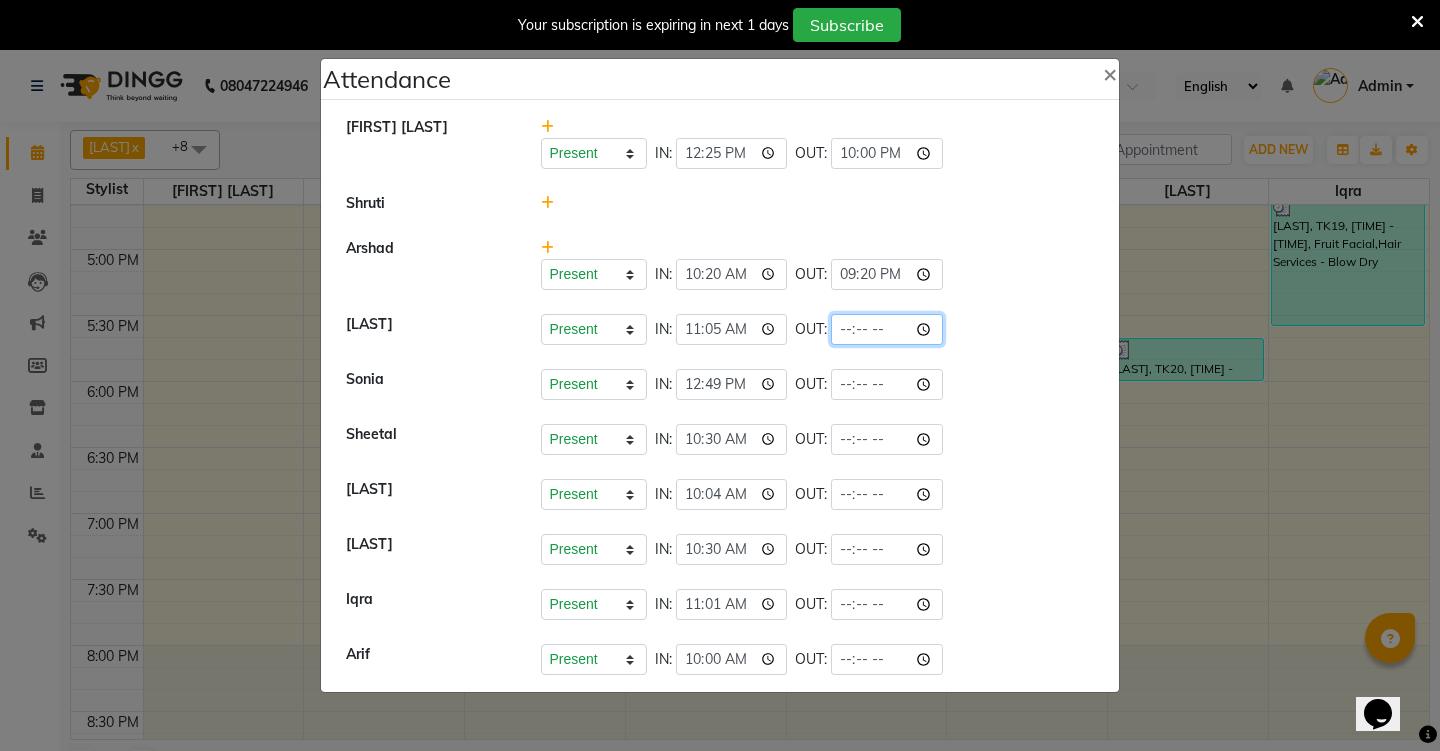 type on "22:20" 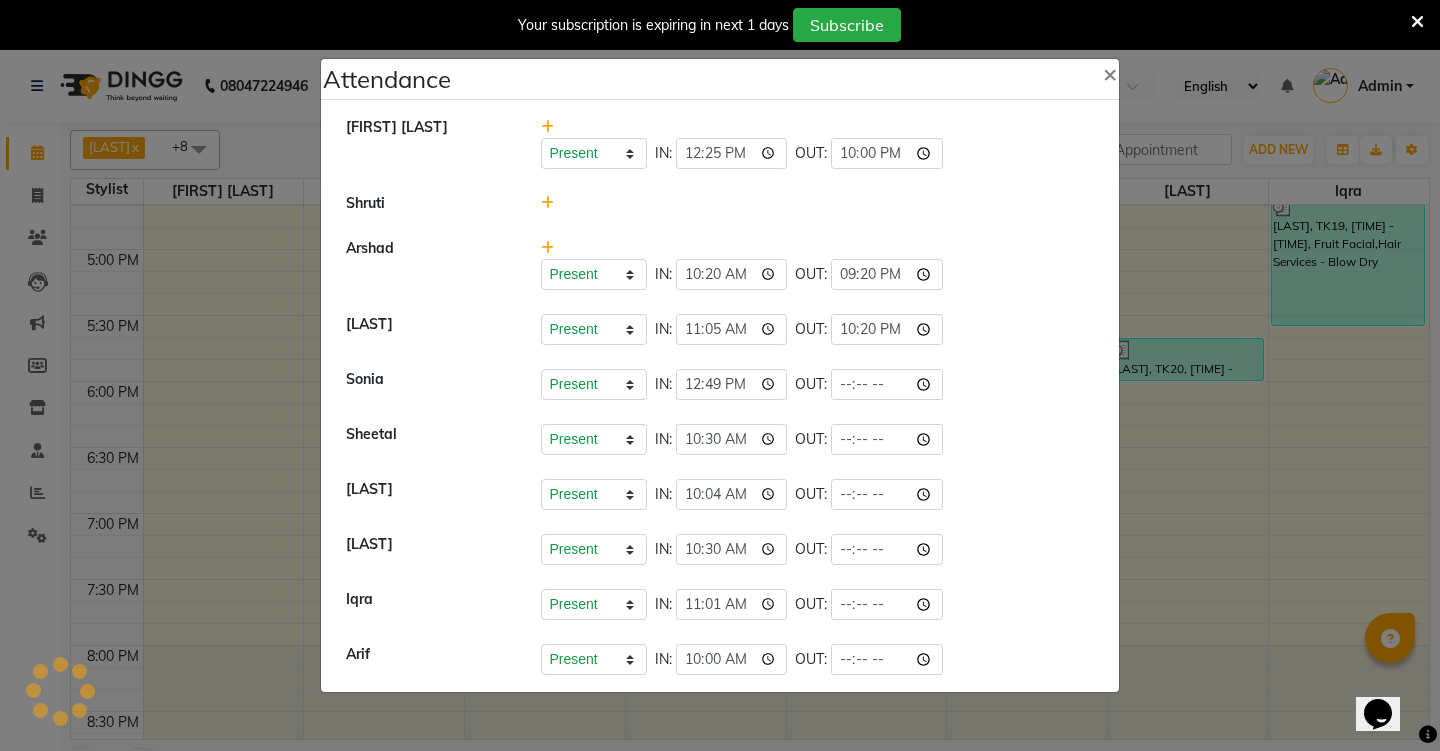 click on "[LAST]   Present   Absent   Late   Half Day   Weekly Off  IN:  [TIME] OUT:  [TIME]" 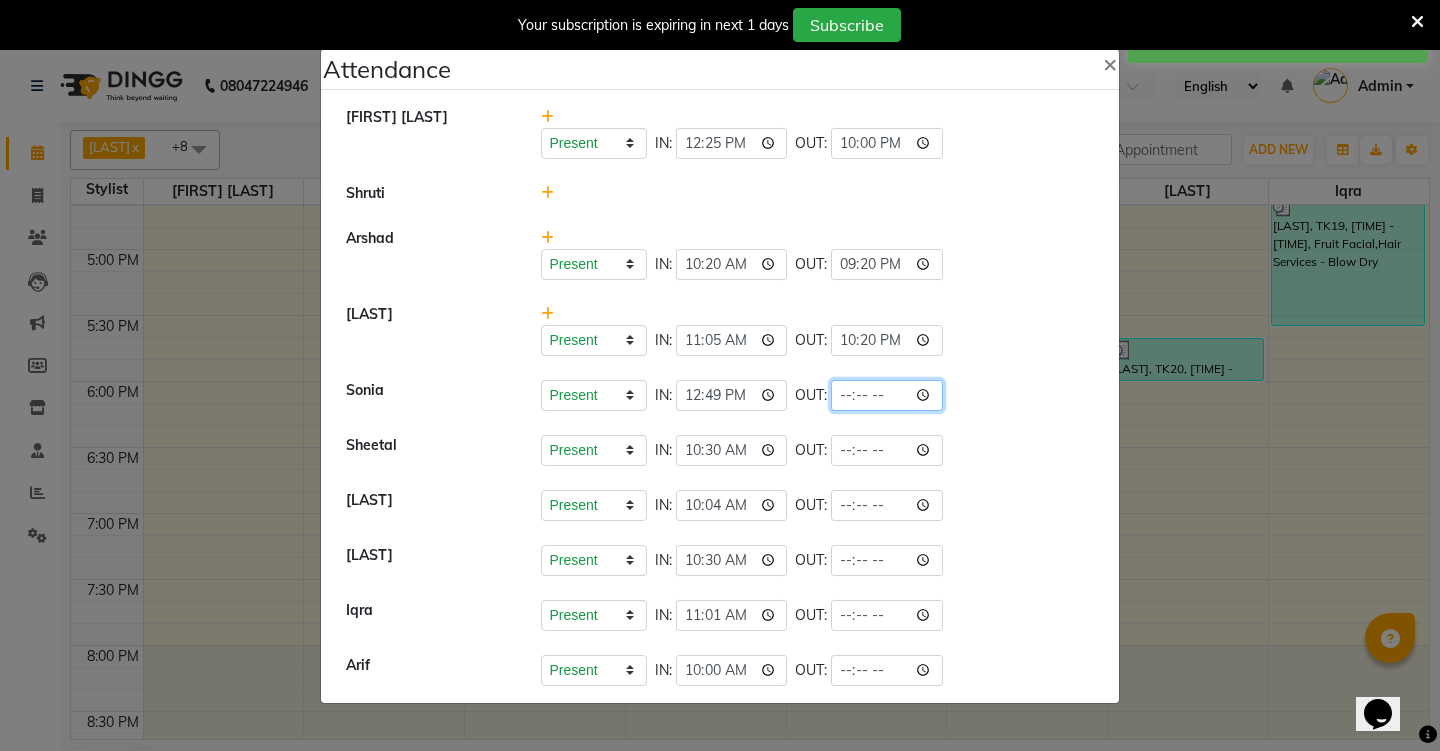 click 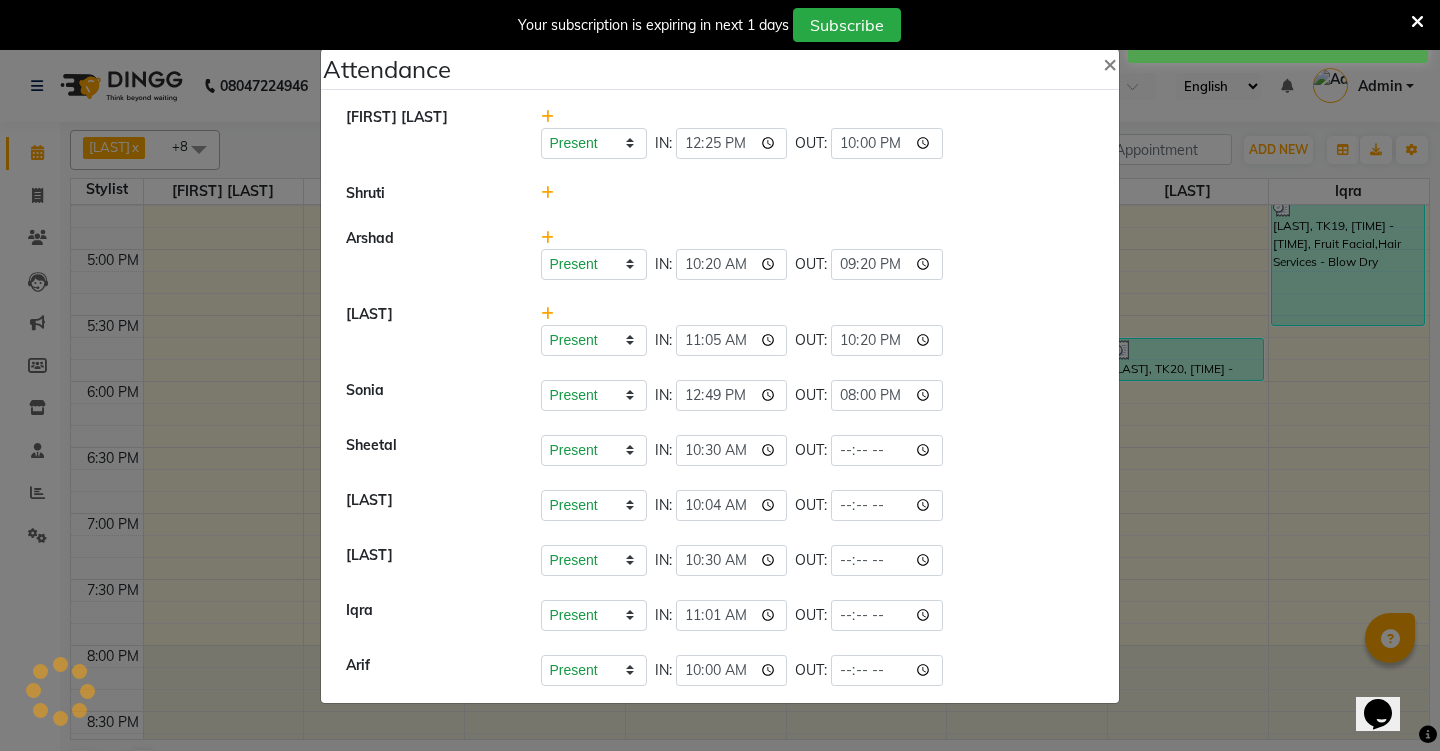 click on "[LAST]   Present   Absent   Late   Half Day   Weekly Off  IN:  [TIME] OUT:  [TIME]" 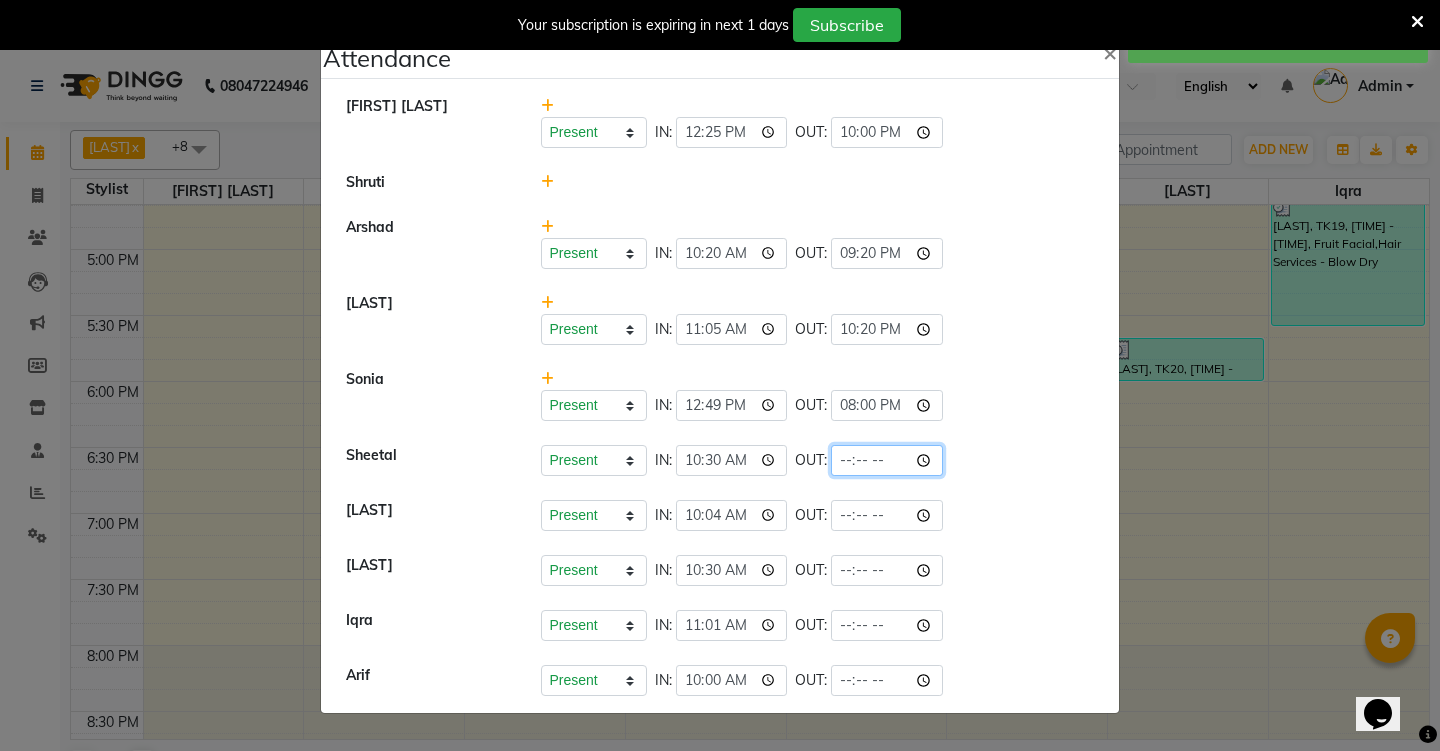 click 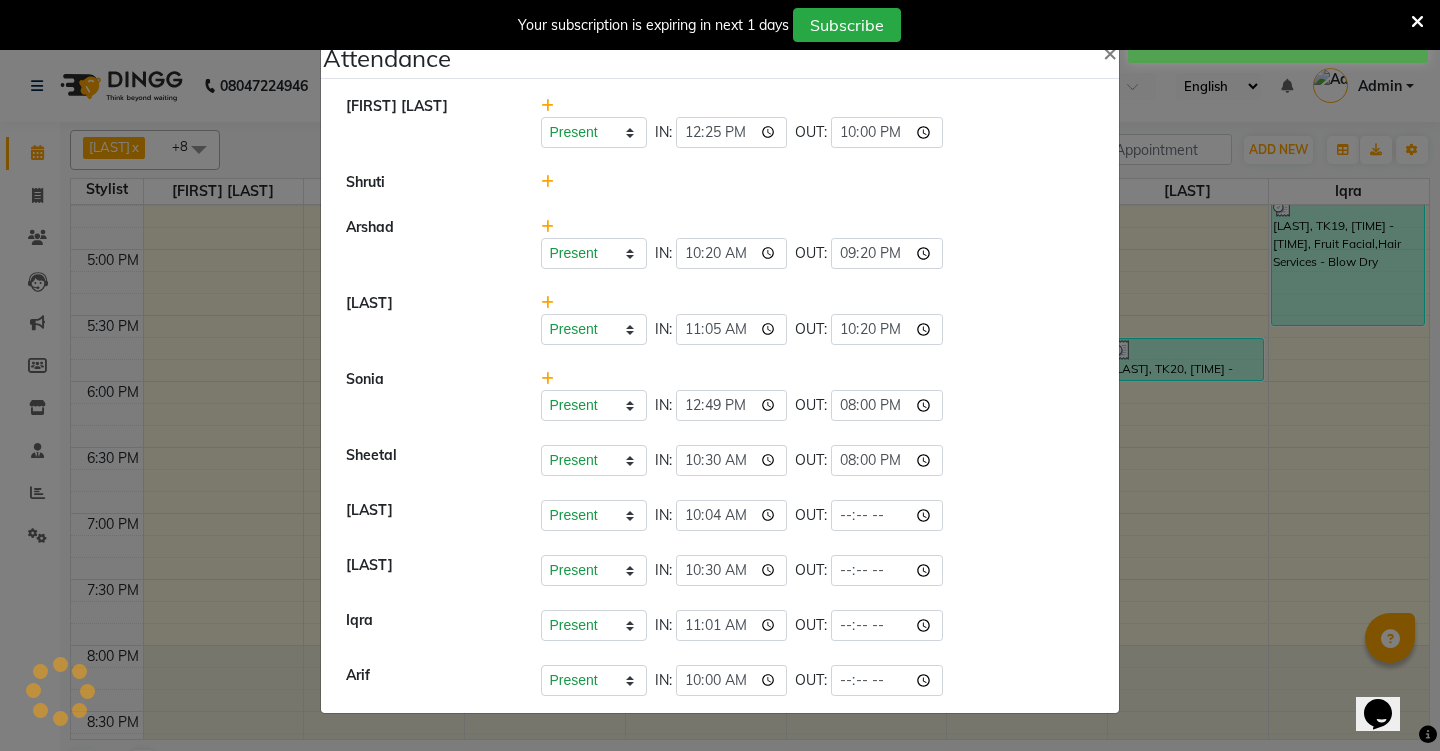 click on "Present   Absent   Late   Half Day   Weekly Off  IN:  [TIME] OUT:  [TIME]" 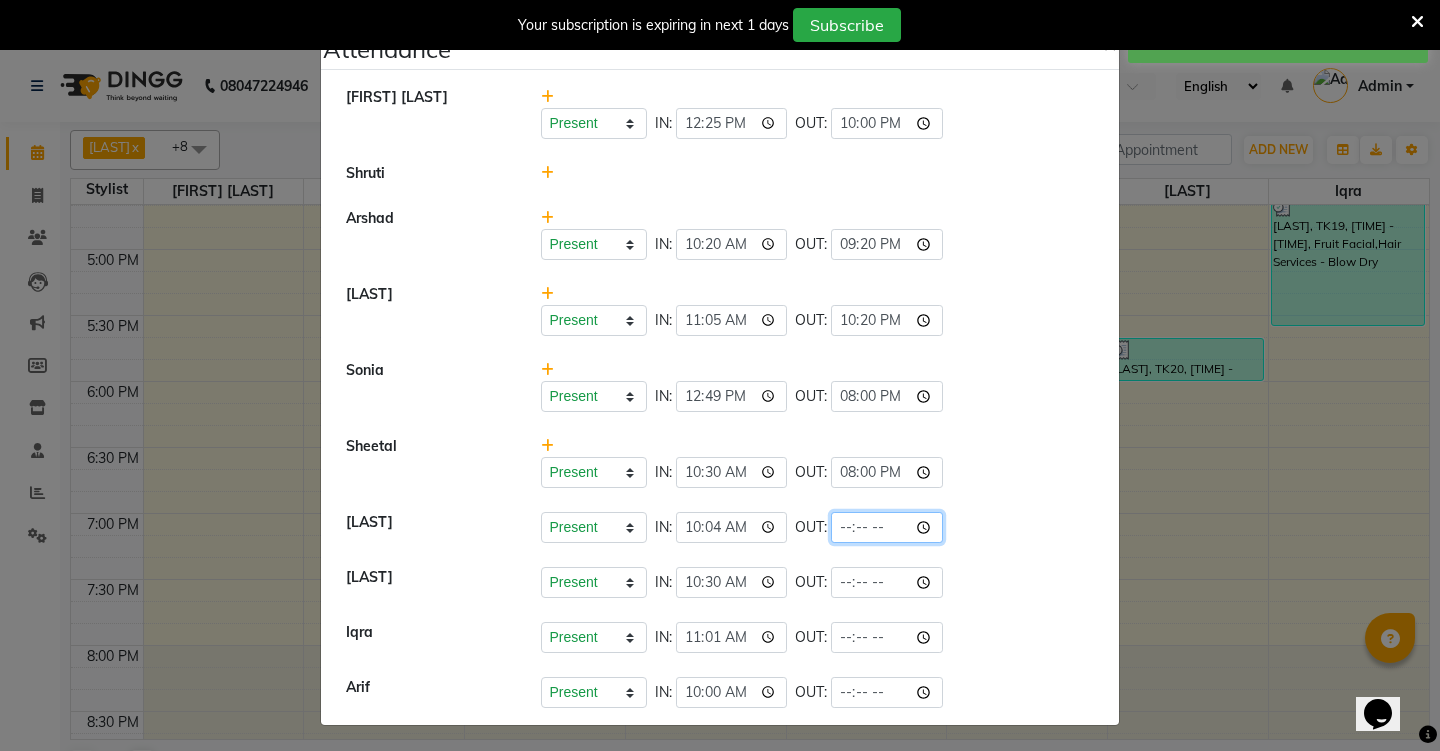 click 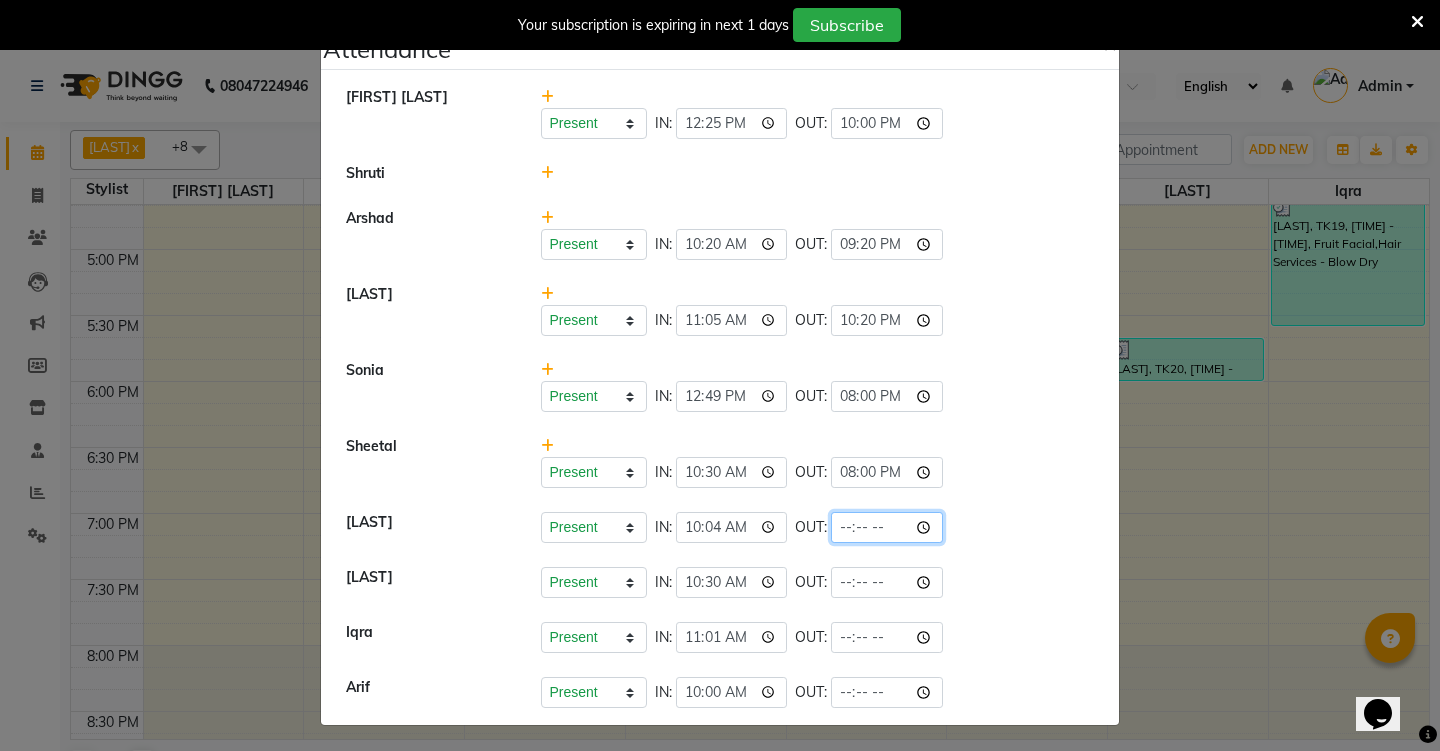 type on "22:20" 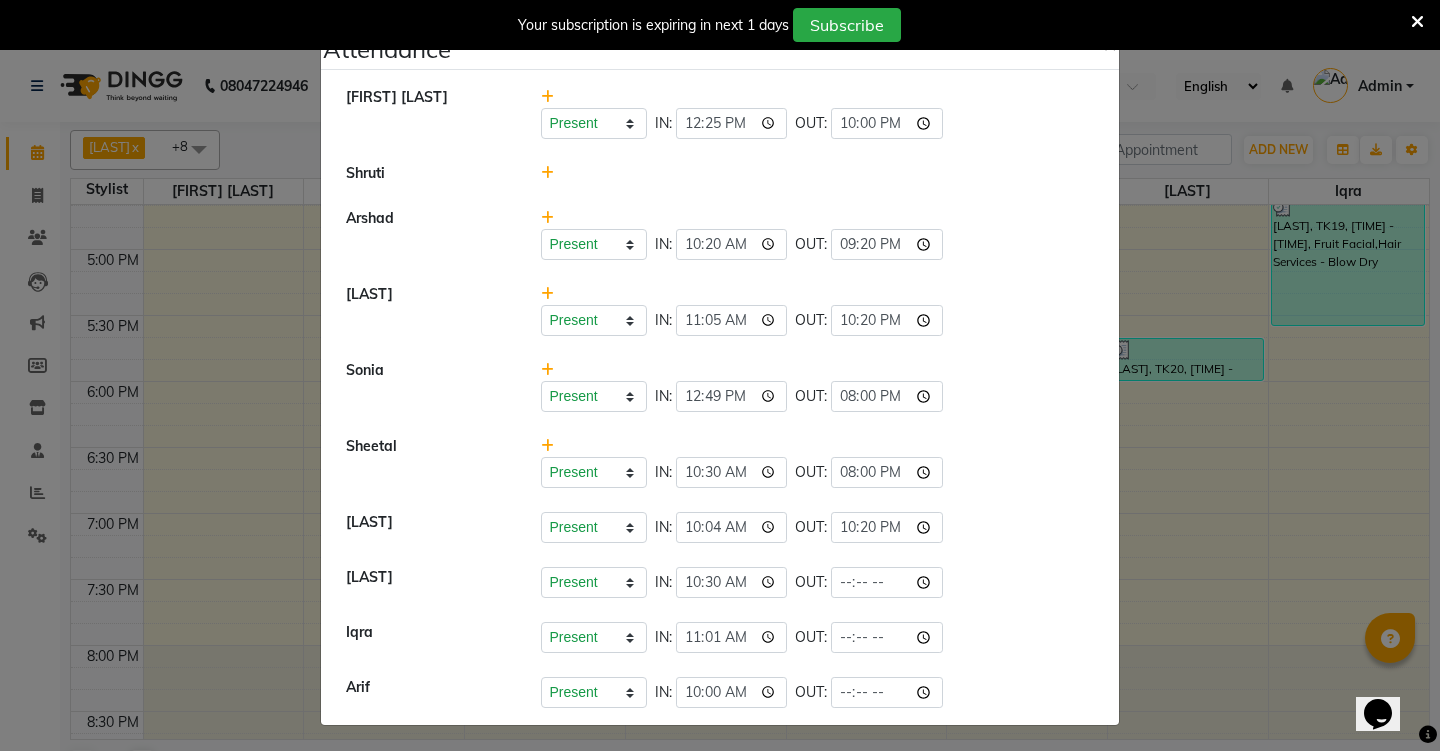 click on "[LAST]   Present   Absent   Late   Half Day   Weekly Off  IN:  [TIME] OUT:  [TIME]" 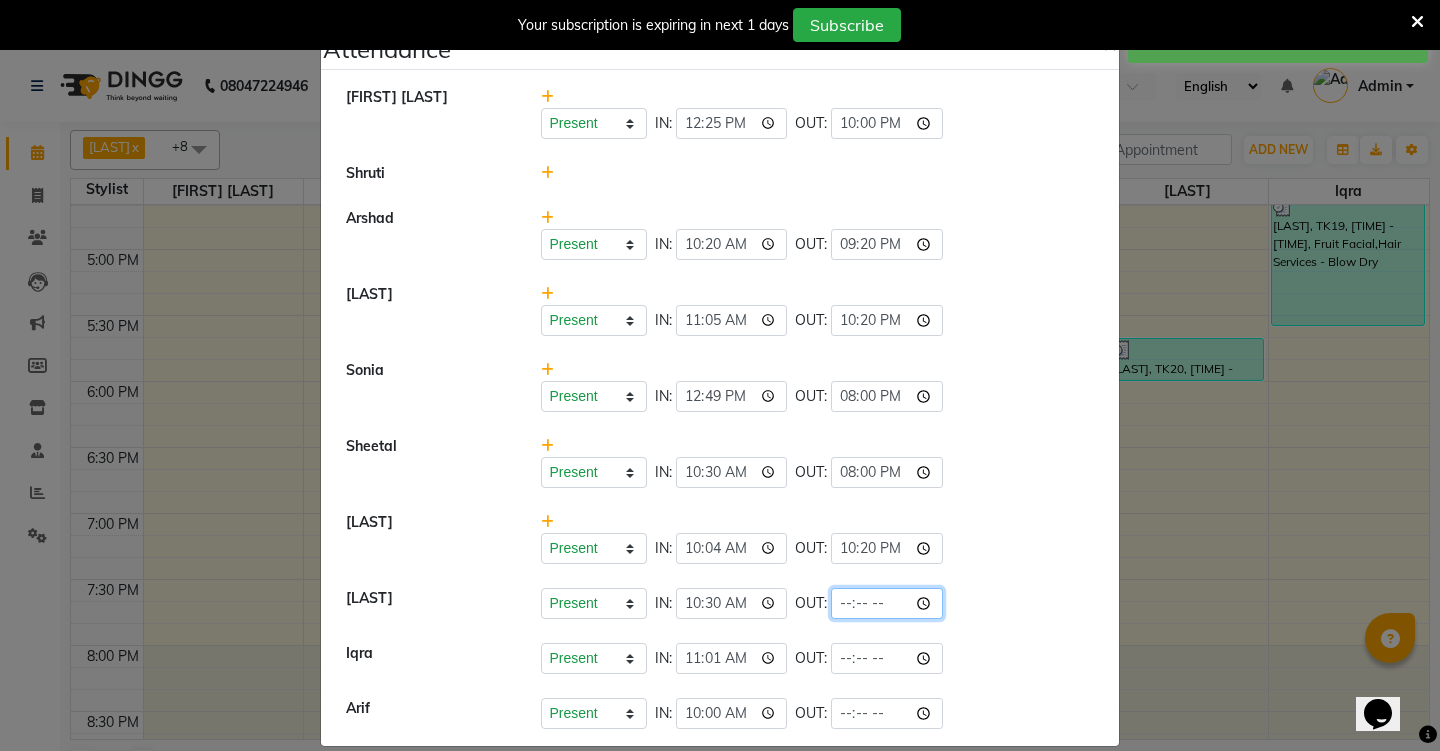 click 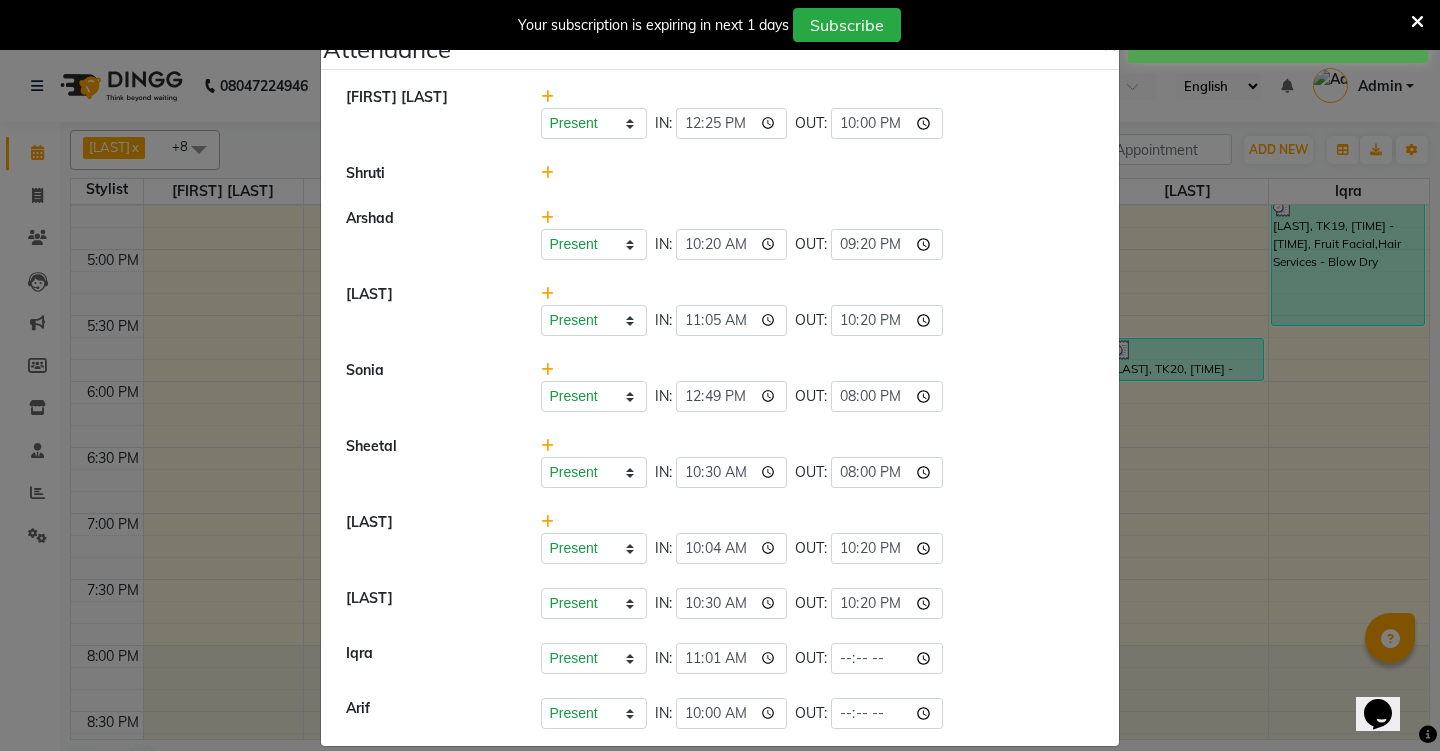 click on "Present   Absent   Late   Half Day   Weekly Off  IN:  [TIME] OUT:  [TIME]" 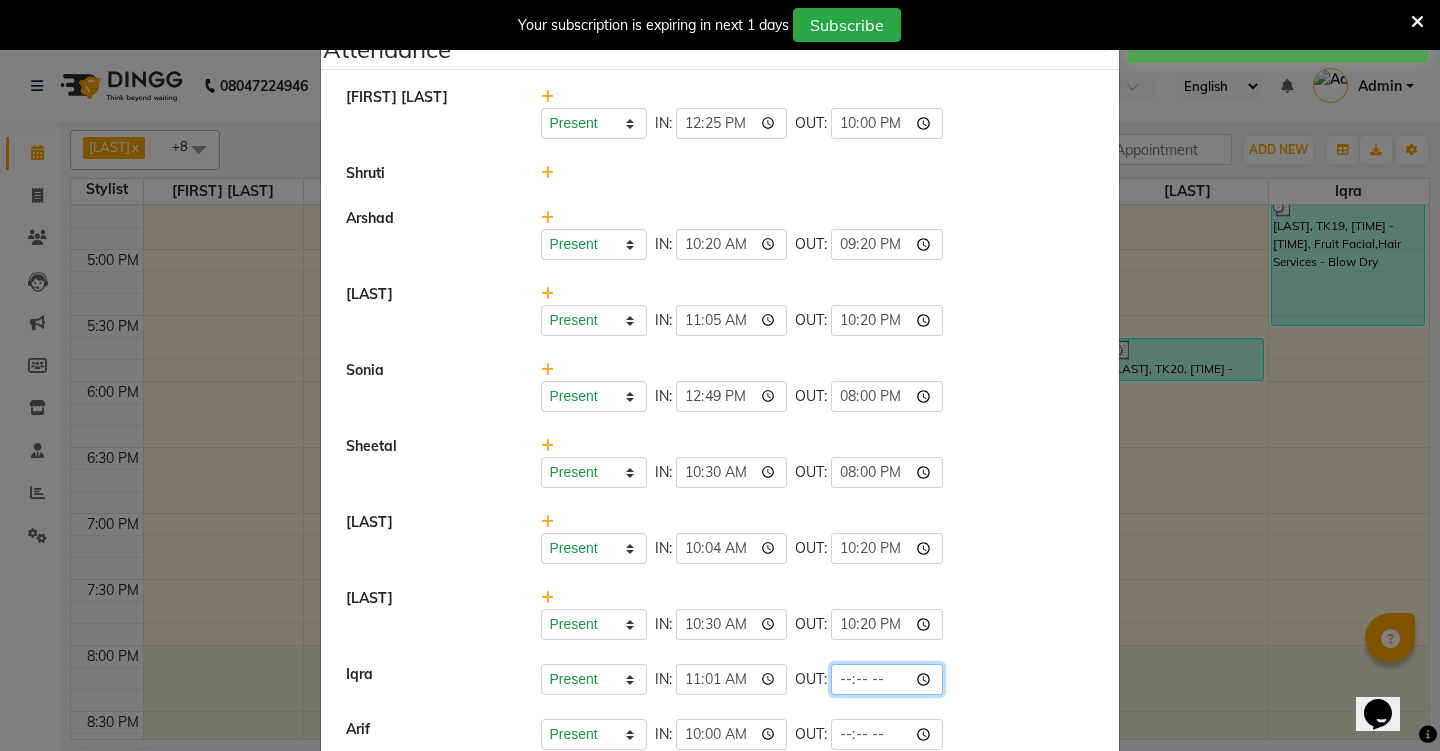 click 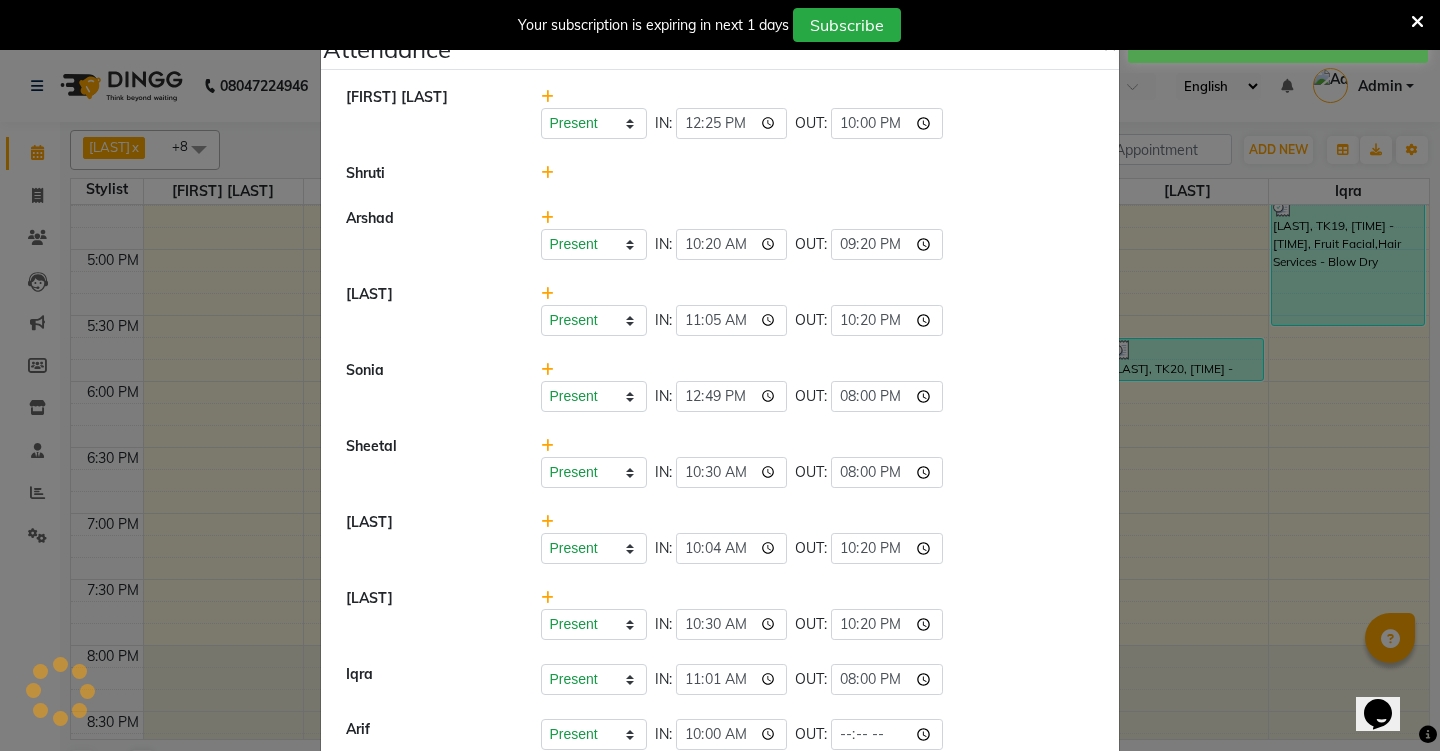 click on "Present   Absent   Late   Half Day   Weekly Off  IN:  11:01 OUT:  20:00" 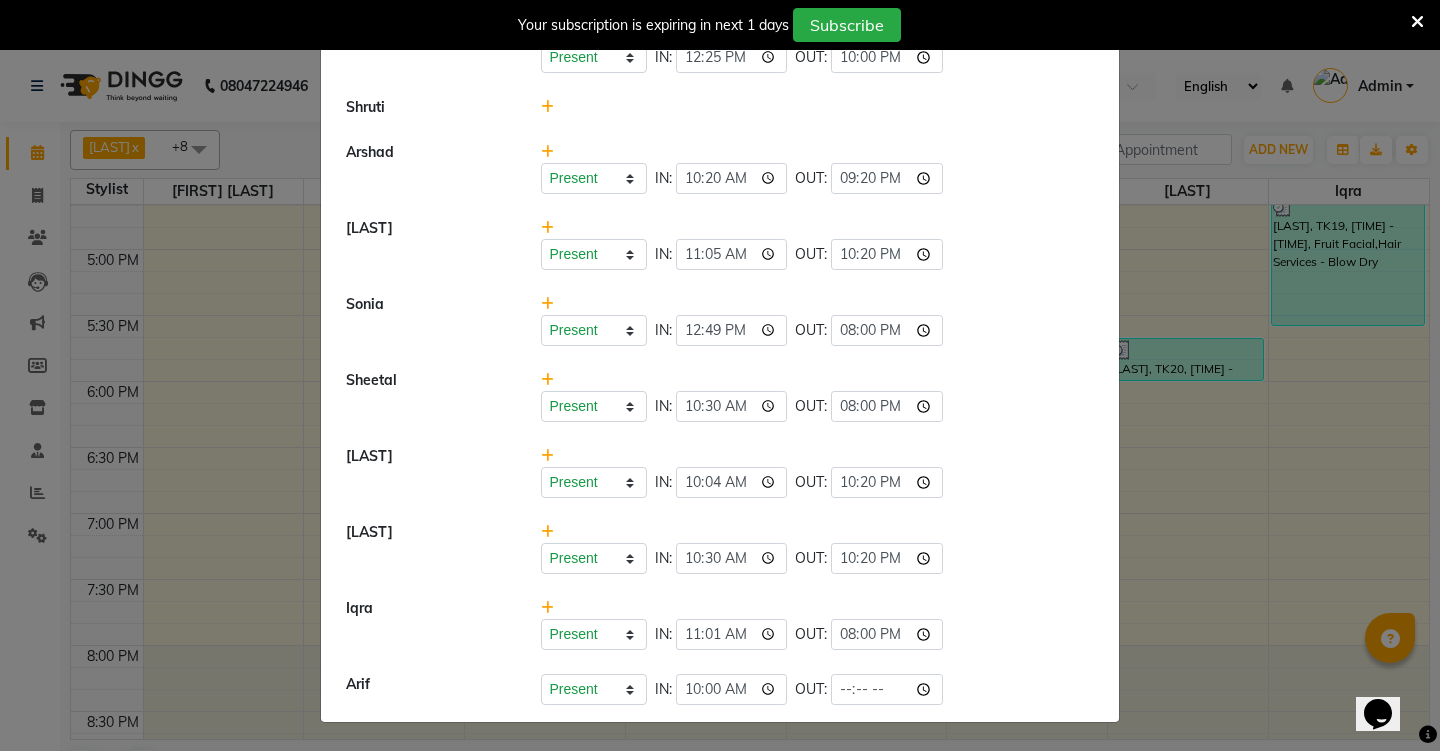 scroll, scrollTop: 66, scrollLeft: 0, axis: vertical 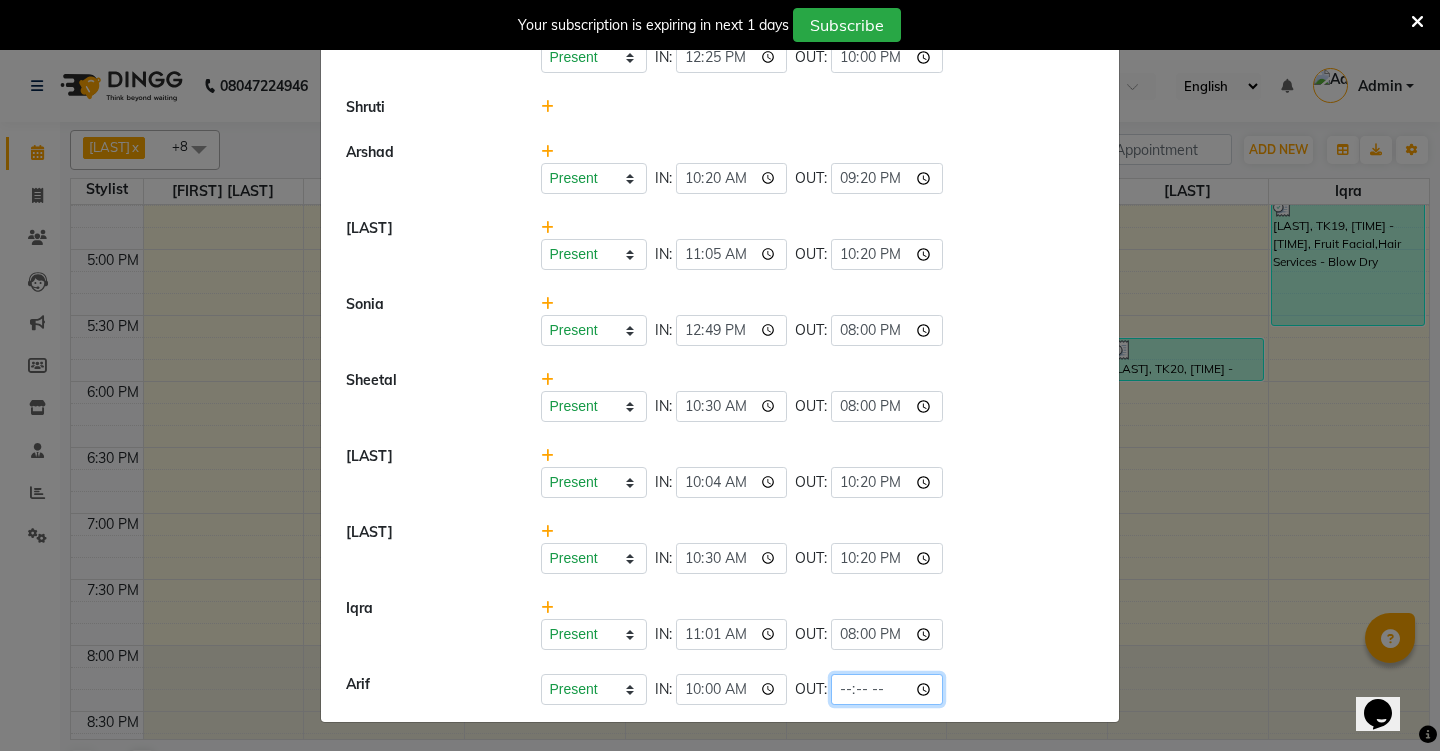 click 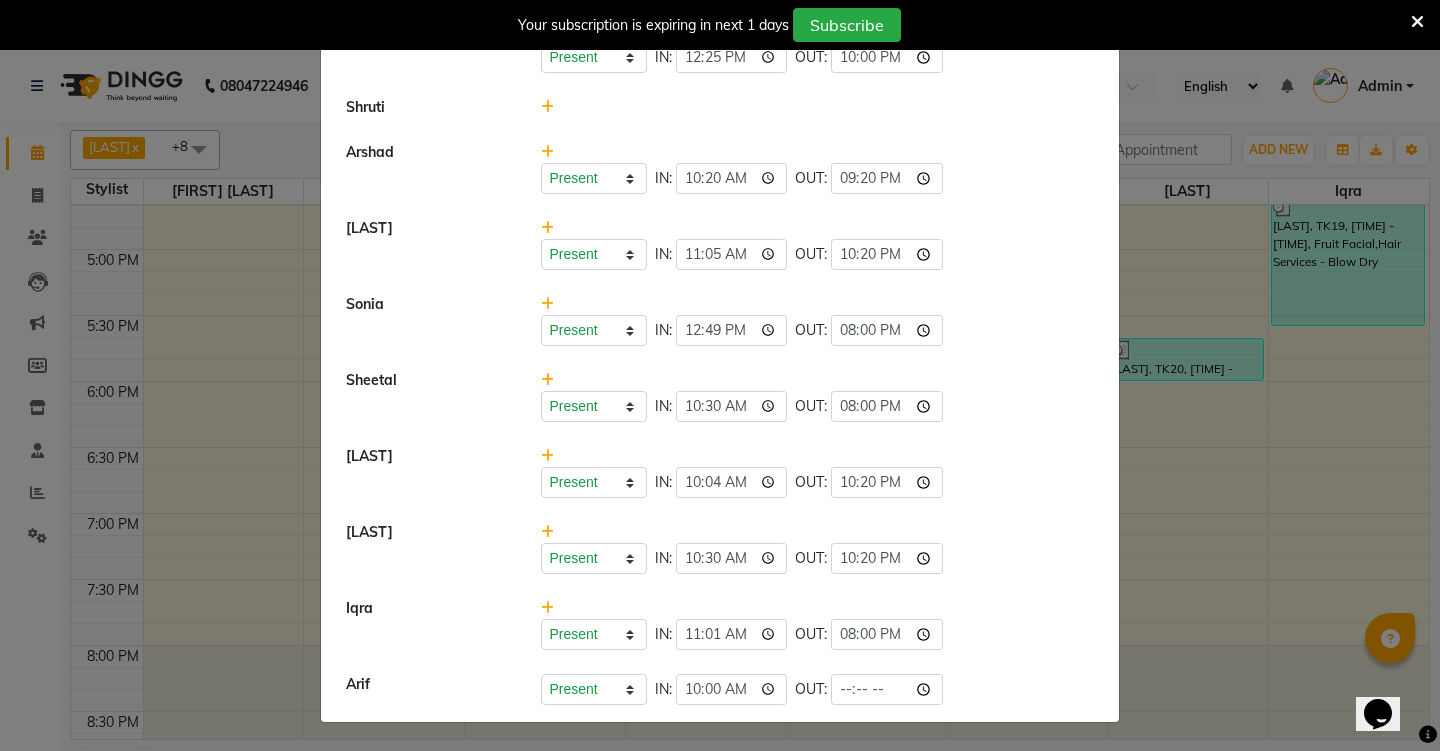 type 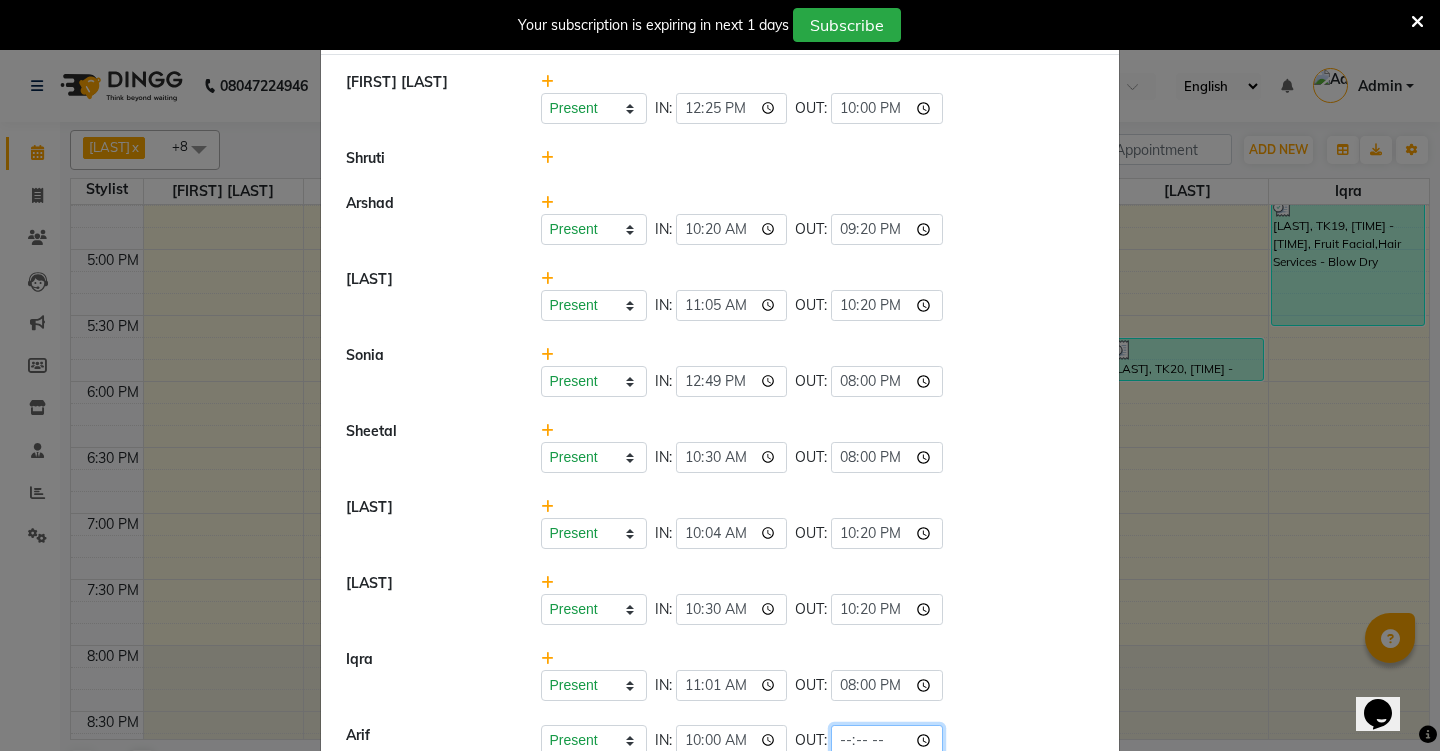click 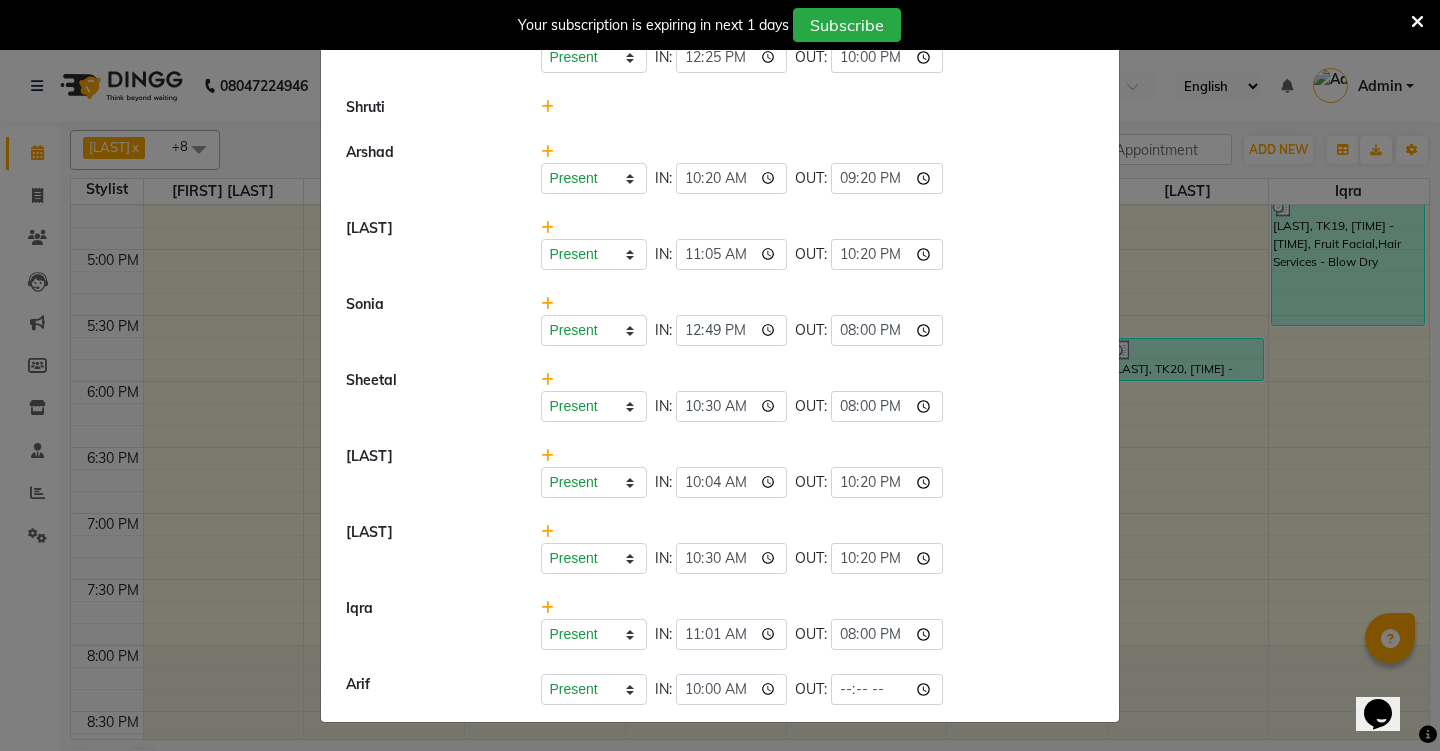 scroll, scrollTop: 66, scrollLeft: 0, axis: vertical 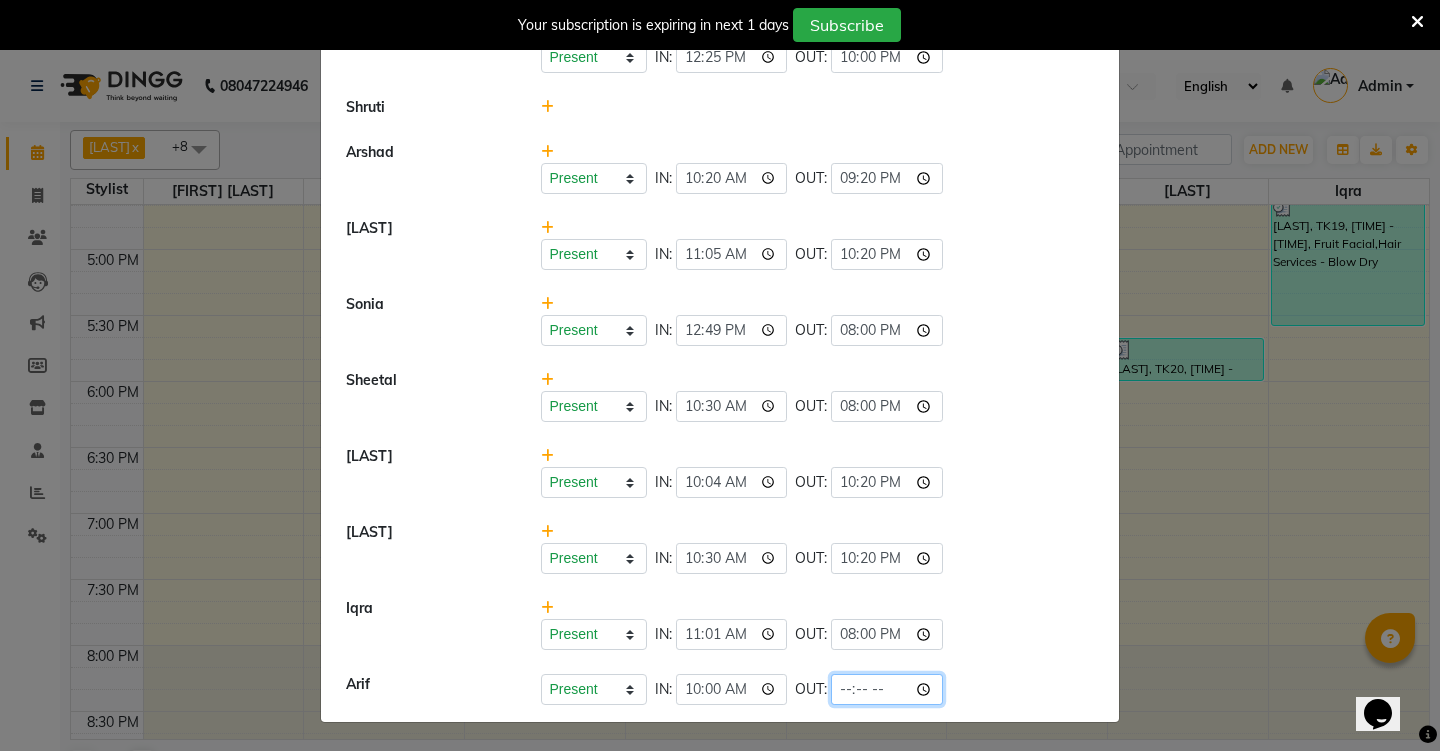 click 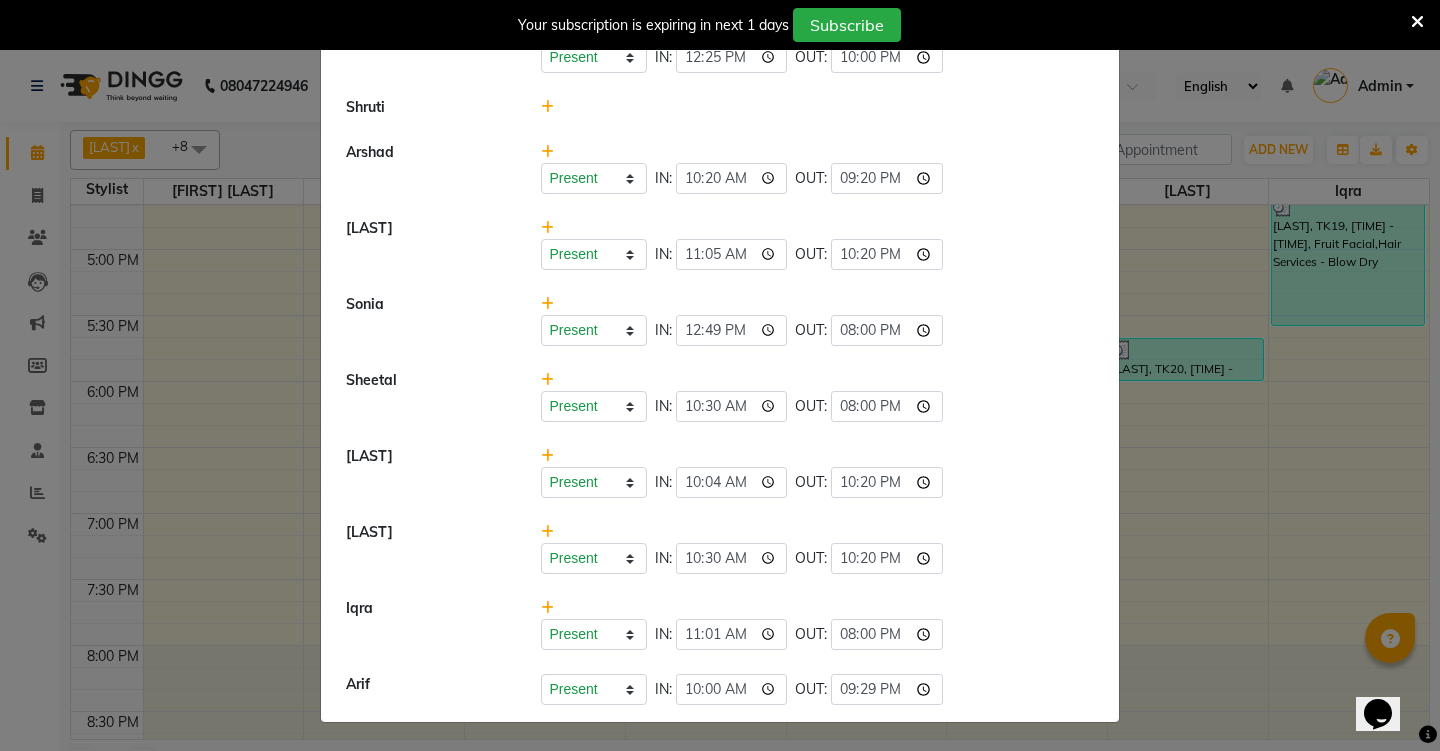 click on "[LAST]   Present   Absent   Late   Half Day   Weekly Off  IN:  [TIME] OUT:  [TIME]" 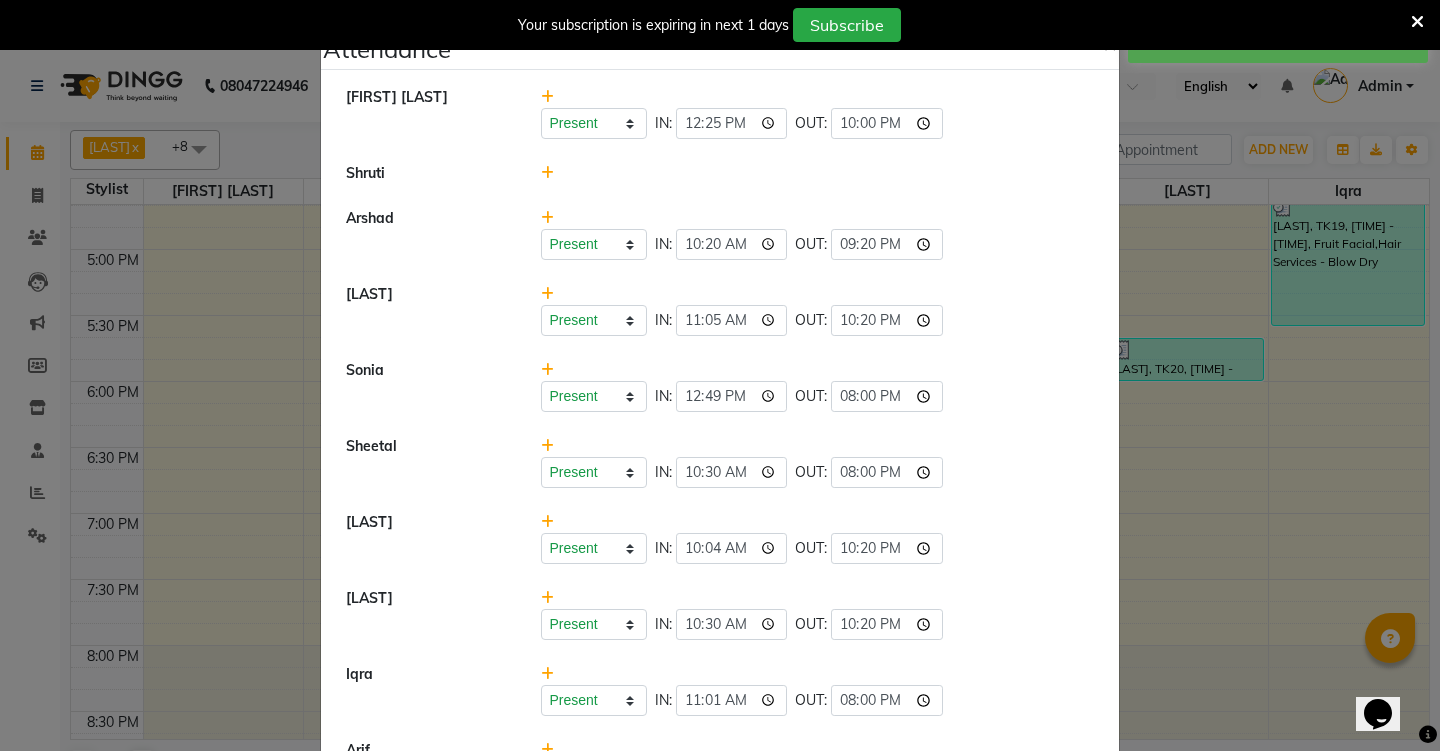 scroll, scrollTop: 0, scrollLeft: 0, axis: both 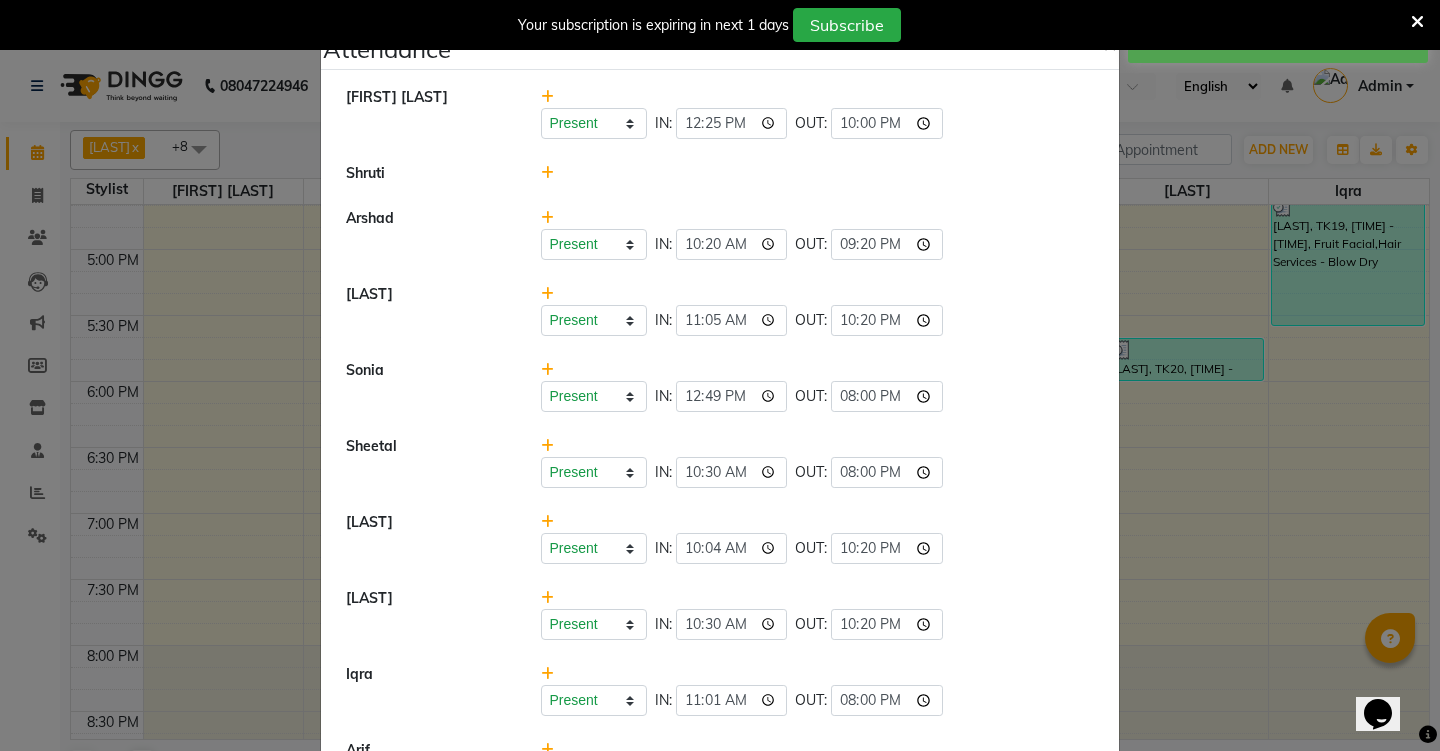 click on "Attendance ×  [FIRST] [LAST]   Present   Absent   Late   Half Day   Weekly Off  IN:  [TIME] OUT:  [TIME]  Shruti    Arshad   Present   Absent   Late   Half Day   Weekly Off  IN:  [TIME] OUT:  [TIME]  Abdulla    Present   Absent   Late   Half Day   Weekly Off  IN:  [TIME] OUT:  [TIME]  Sonia   Present   Absent   Late   Half Day   Weekly Off  IN:  [TIME] OUT:  [TIME]  Sheetal    Present   Absent   Late   Half Day   Weekly Off  IN:  [TIME] OUT:  [TIME]  Samad   Present   Absent   Late   Half Day   Weekly Off  IN:  [TIME] OUT:  [TIME]  Uwes   Present   Absent   Late   Half Day   Weekly Off  IN:  [TIME] OUT:  [TIME]  Iqra   Present   Absent   Late   Half Day   Weekly Off  IN:  [TIME] OUT:  [TIME]  Arif   Present   Absent   Late   Half Day   Weekly Off  IN:  [TIME] OUT:  [TIME]" 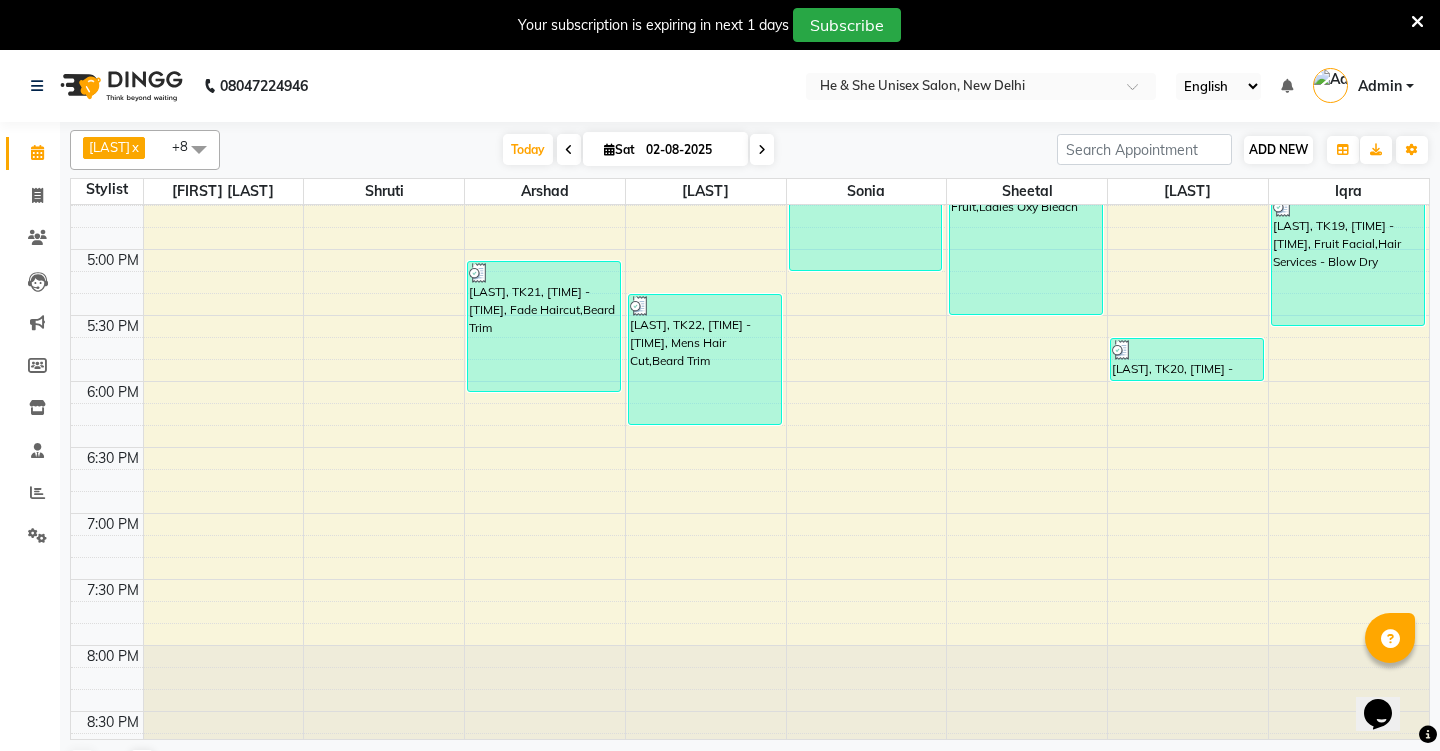 click on "ADD NEW" at bounding box center [1278, 149] 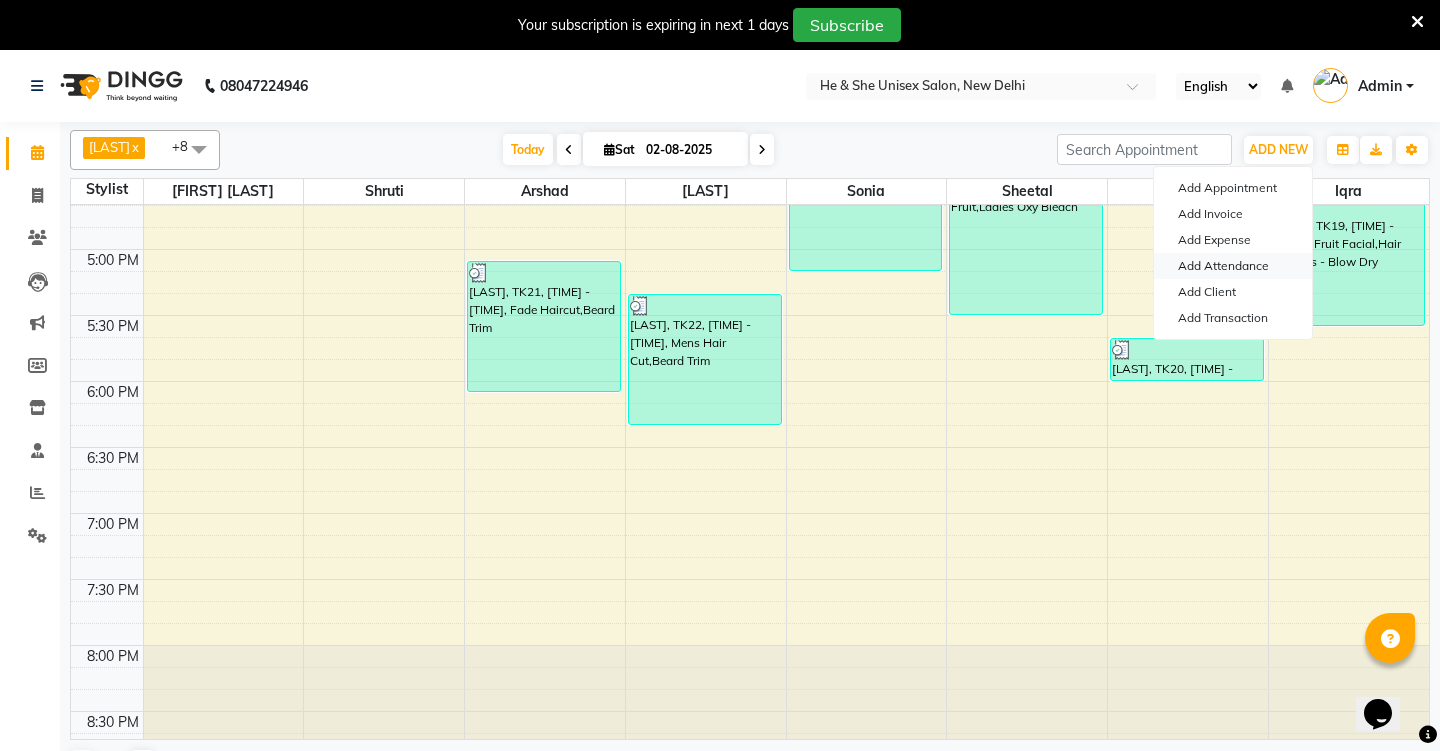 click on "Add Attendance" at bounding box center [1233, 266] 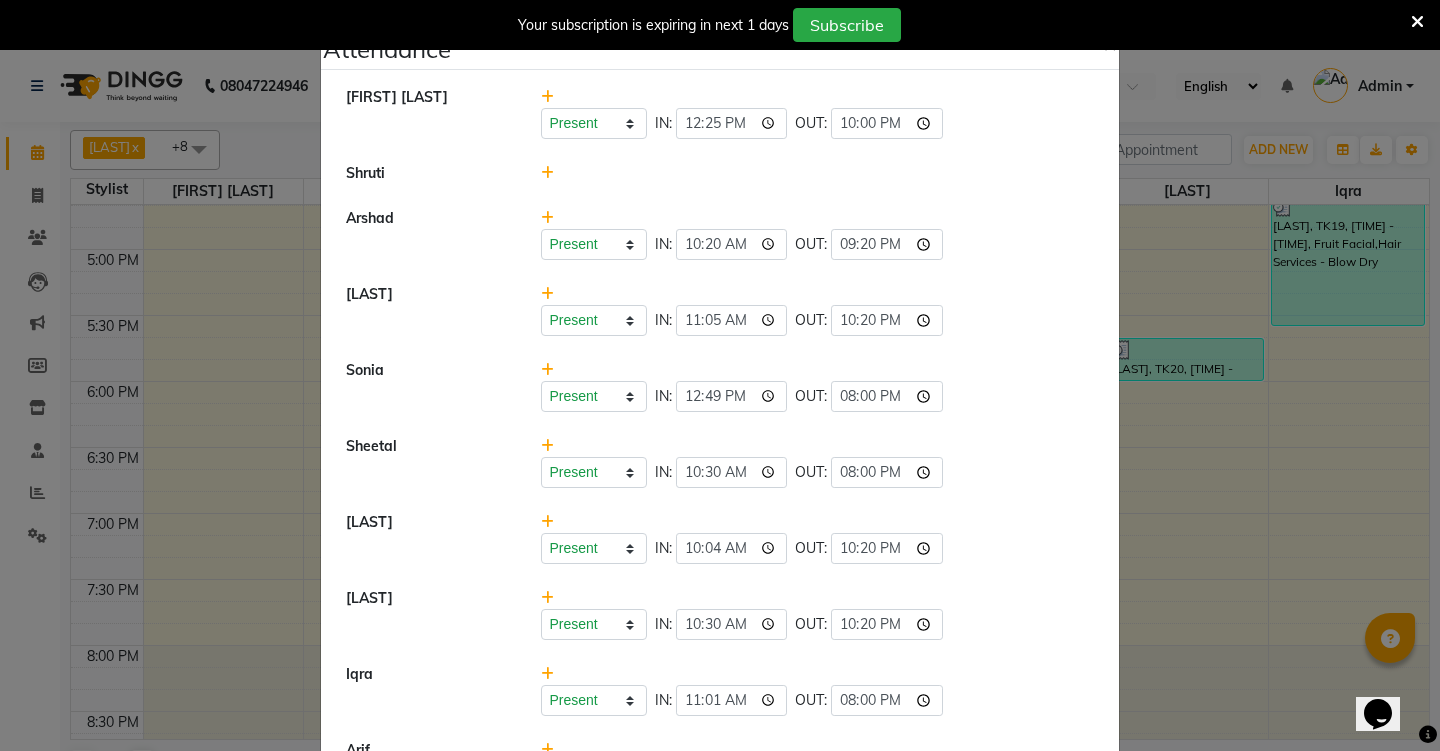 scroll, scrollTop: 0, scrollLeft: 0, axis: both 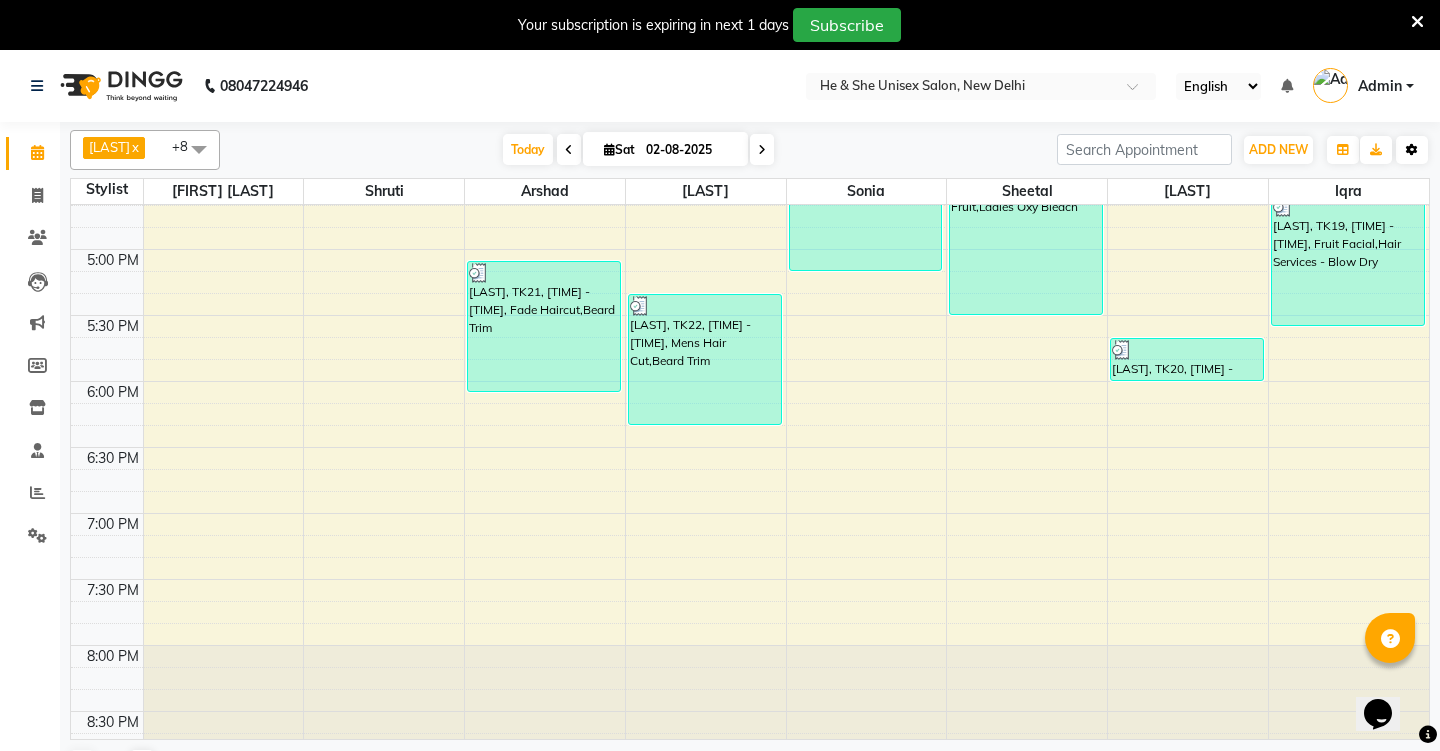 click on "Toggle Dropdown" at bounding box center [1412, 150] 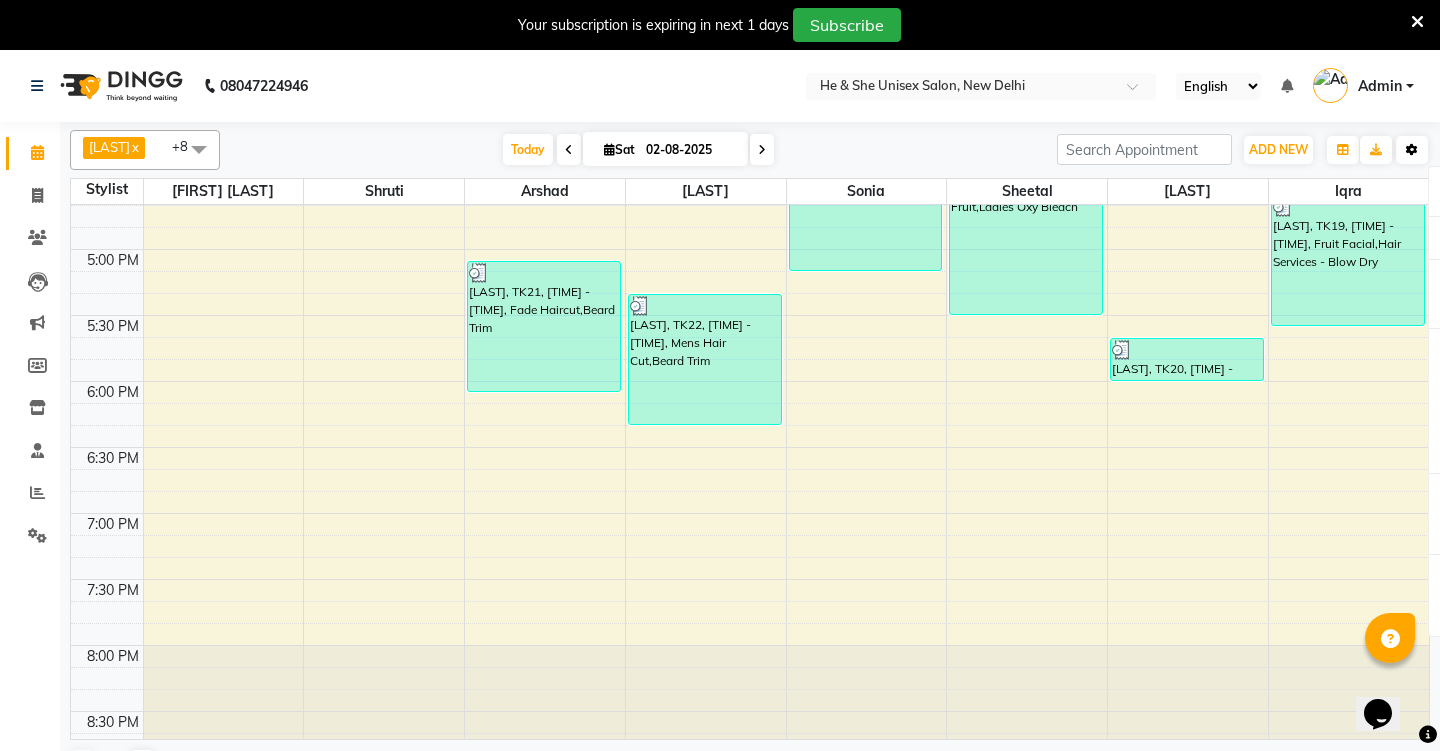 click at bounding box center [1412, 150] 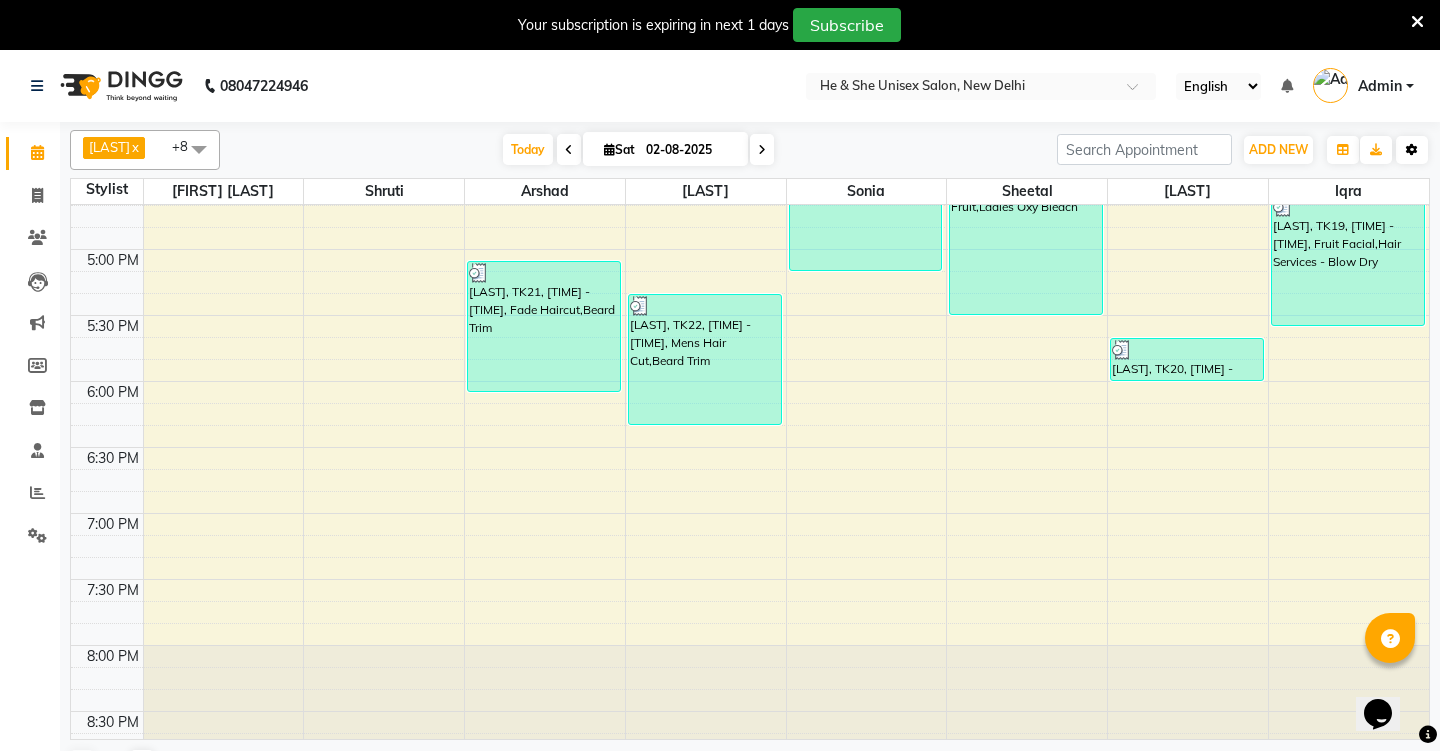 click at bounding box center [1412, 150] 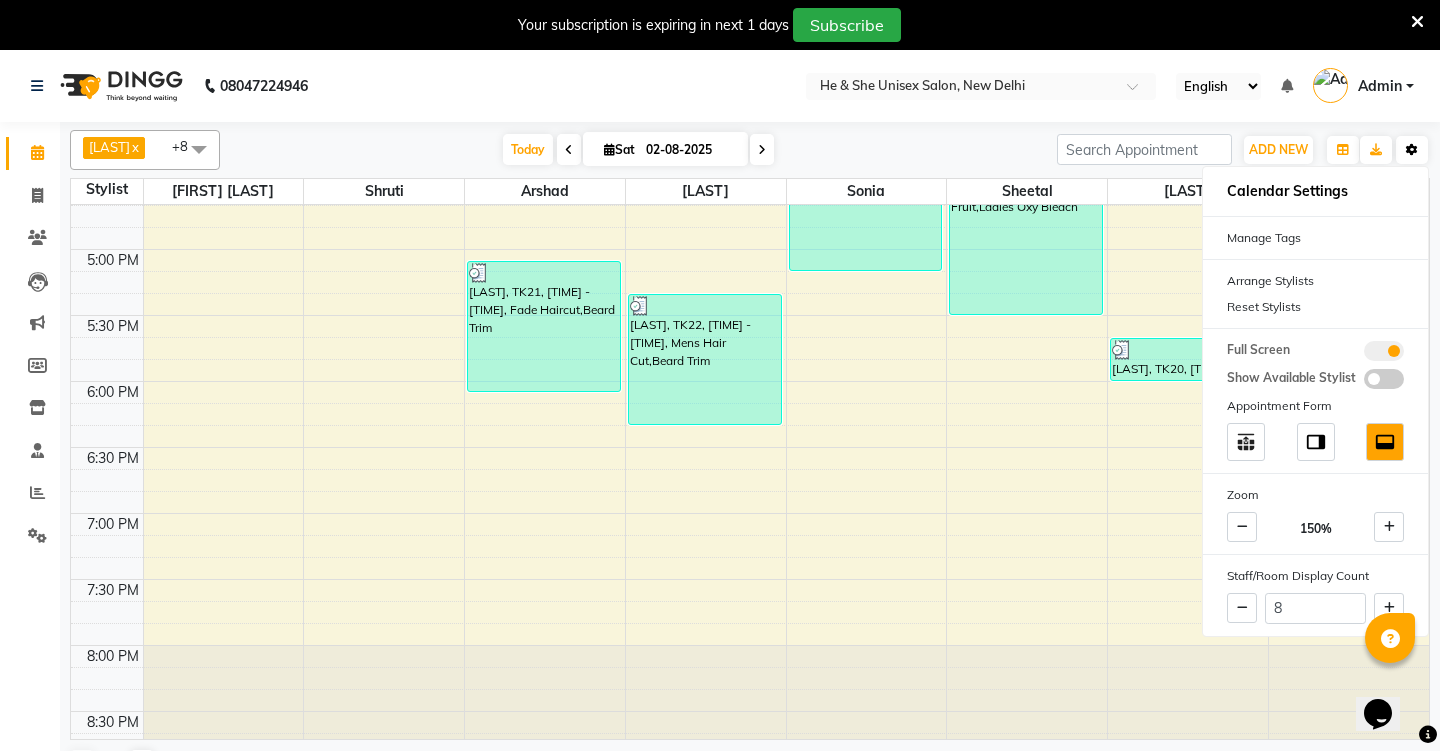 click at bounding box center [1412, 150] 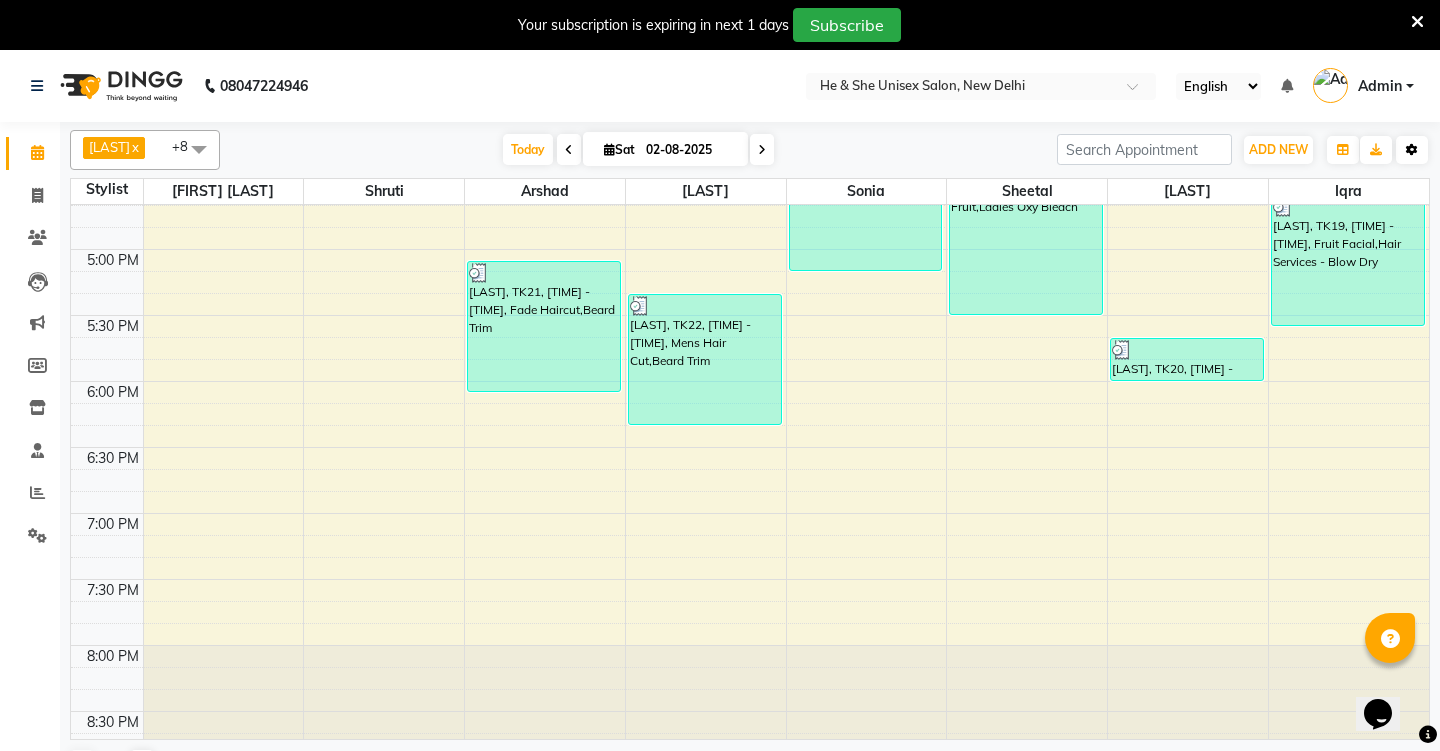 click at bounding box center (1412, 150) 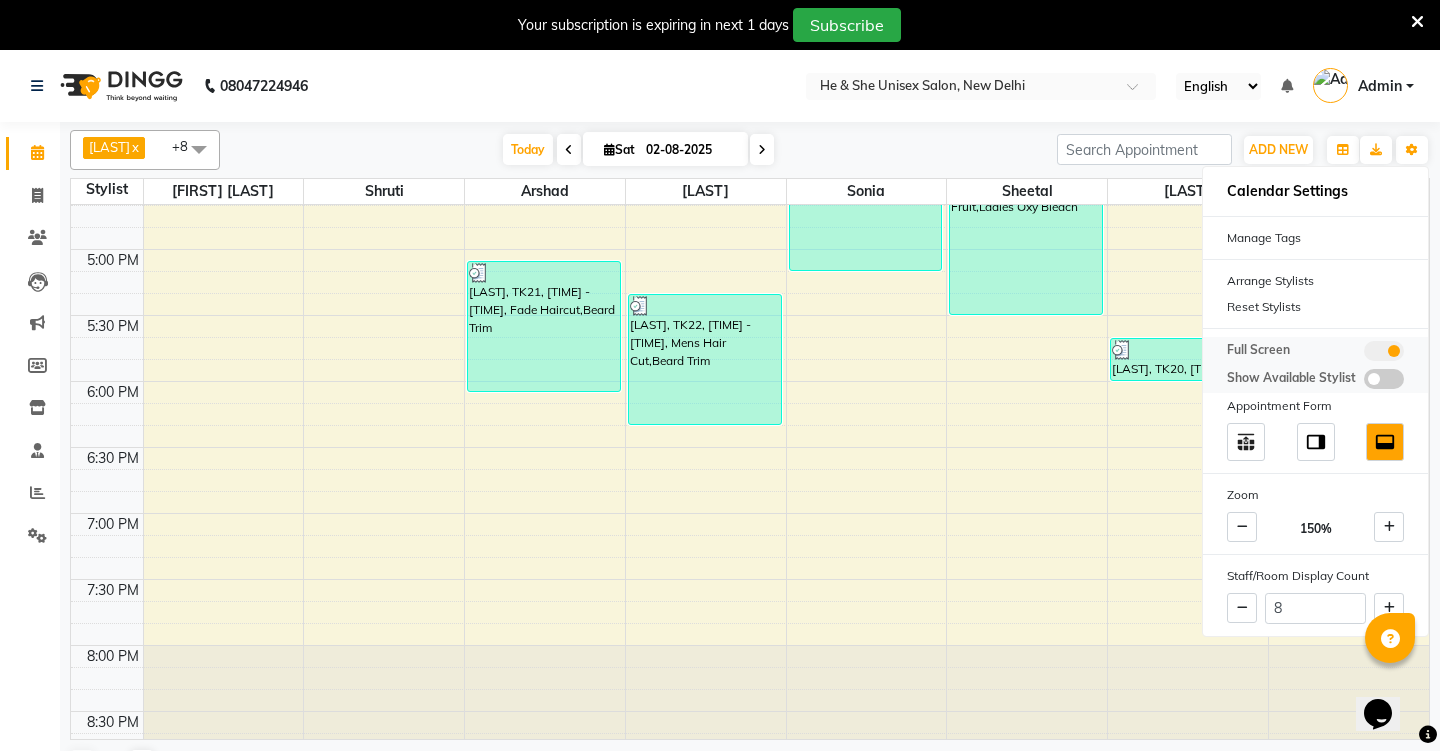 click at bounding box center [1384, 351] 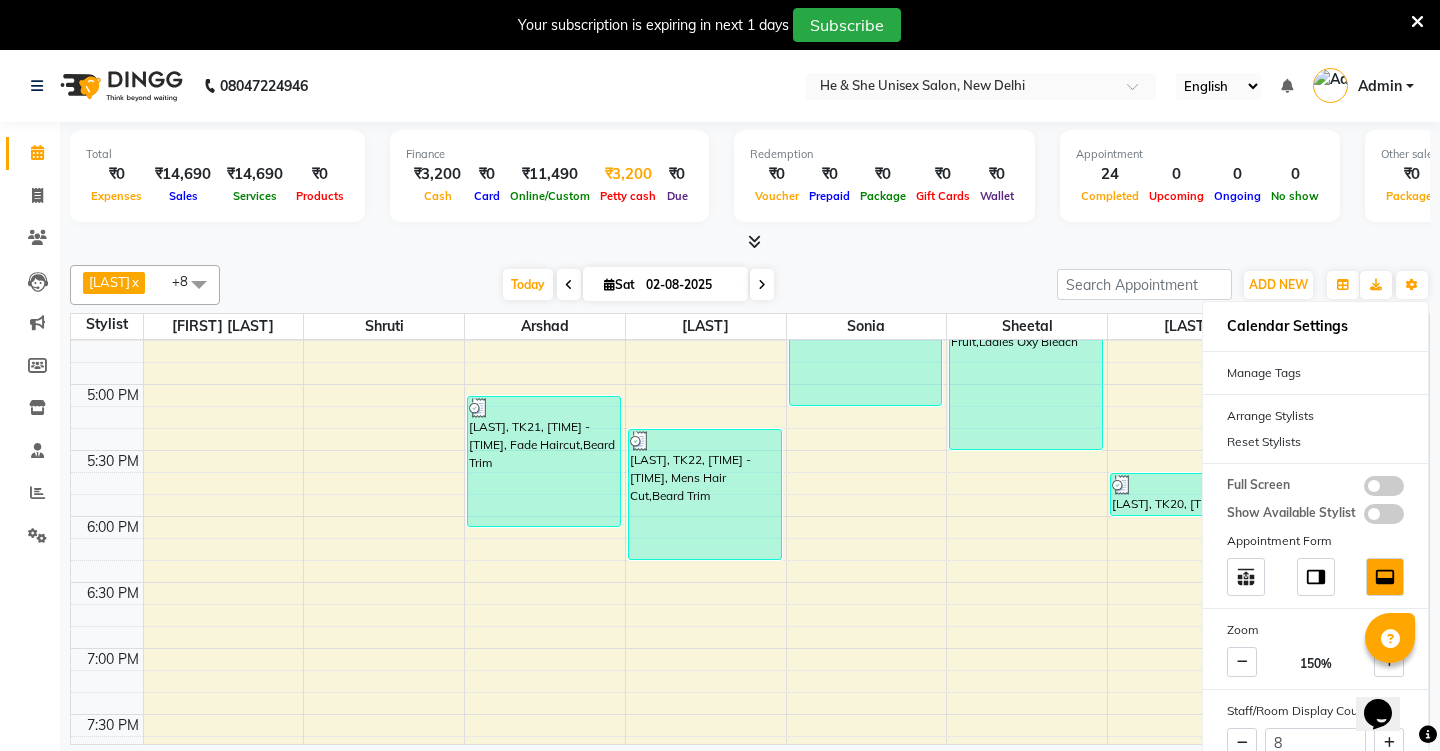 click on "Petty cash" at bounding box center (628, 196) 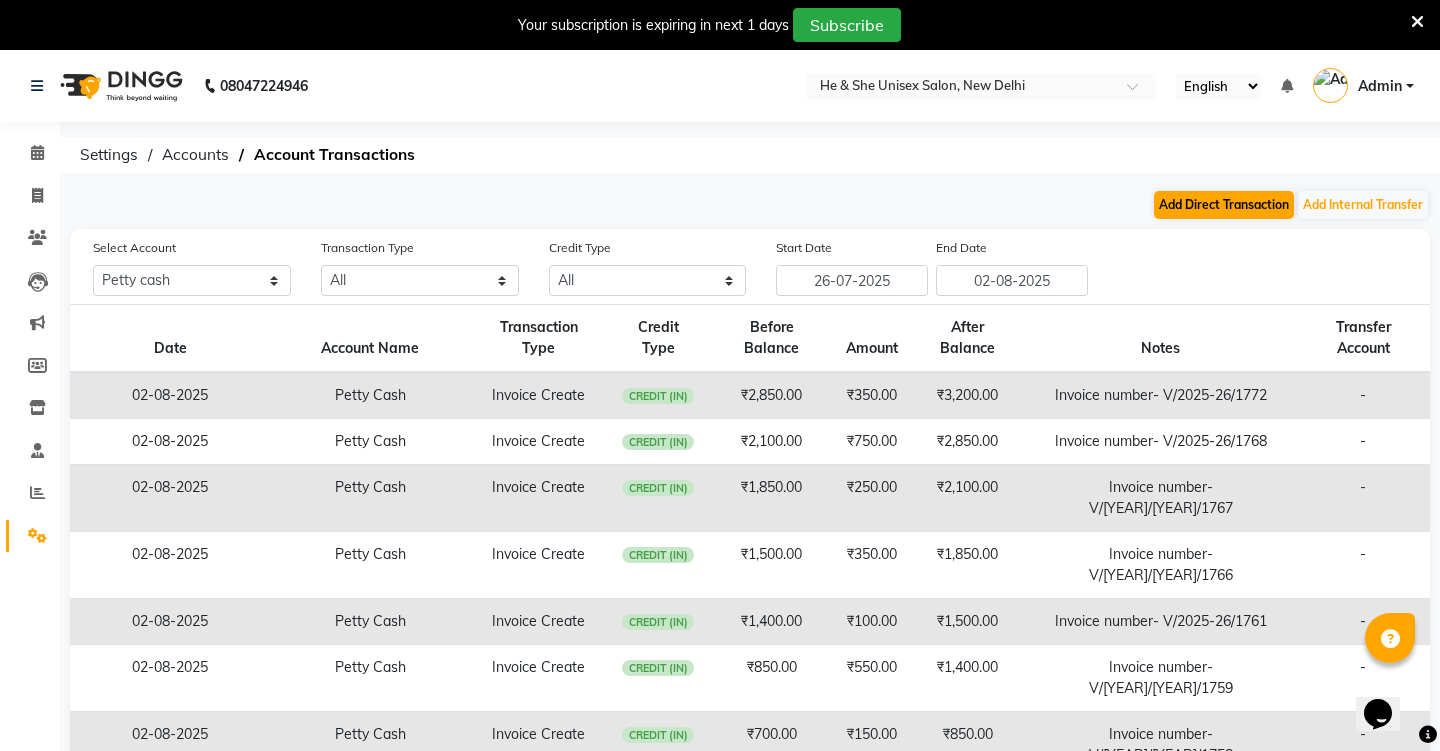 click on "Add Direct Transaction" 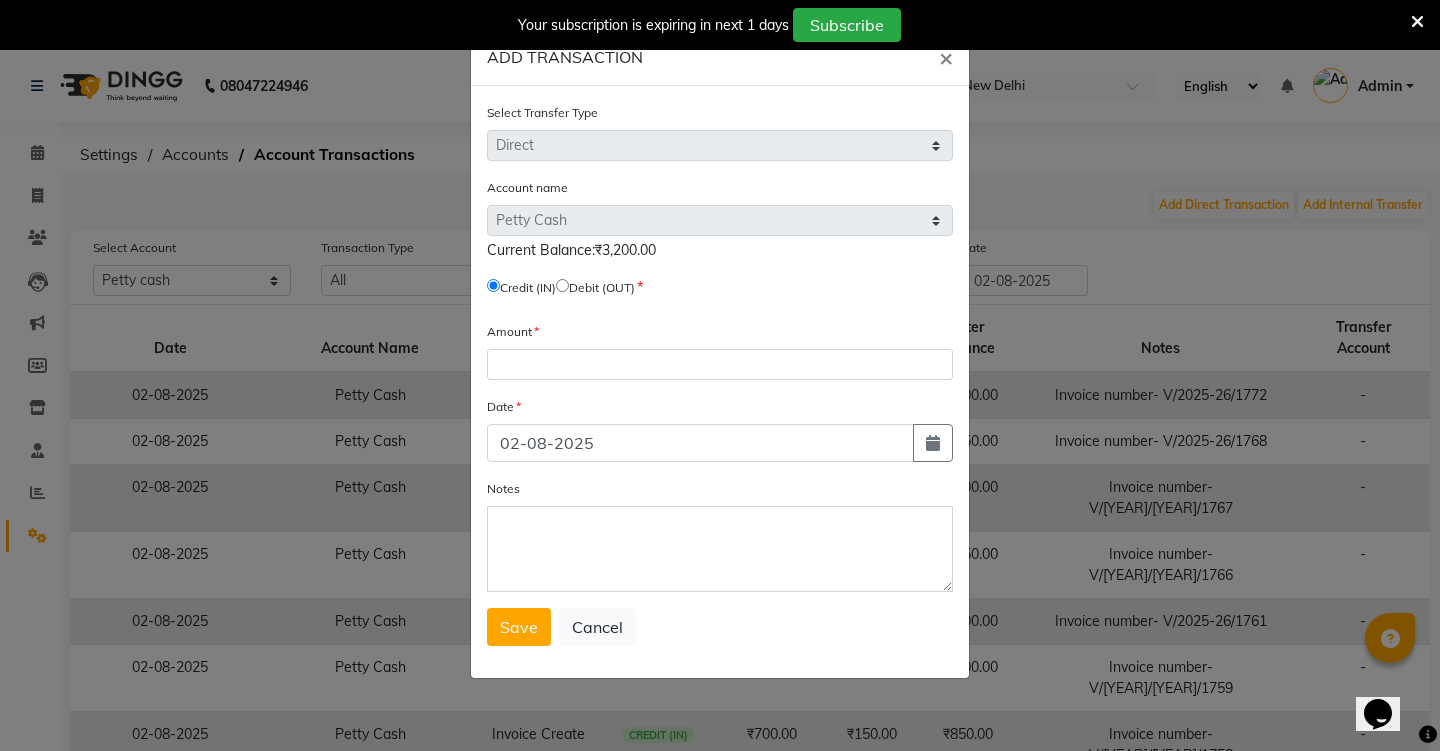 click 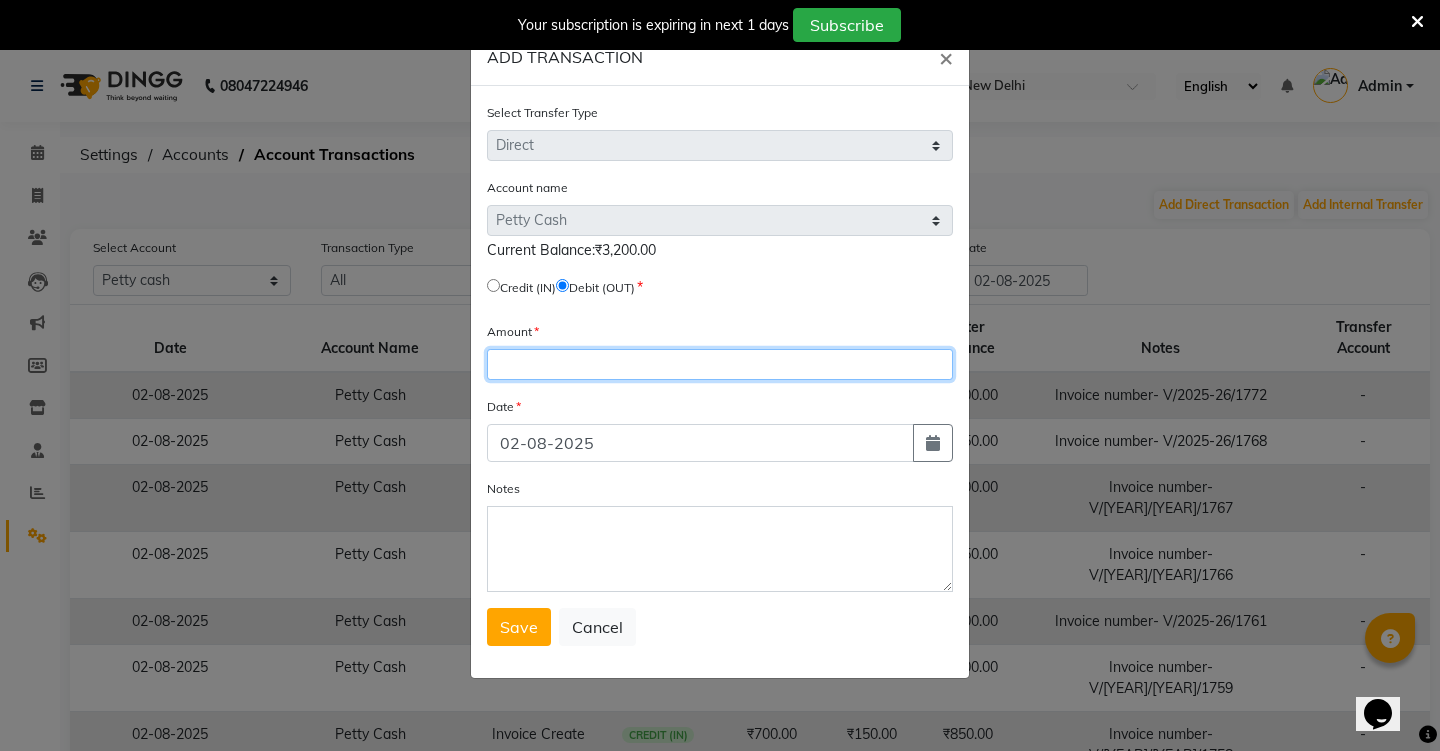 click 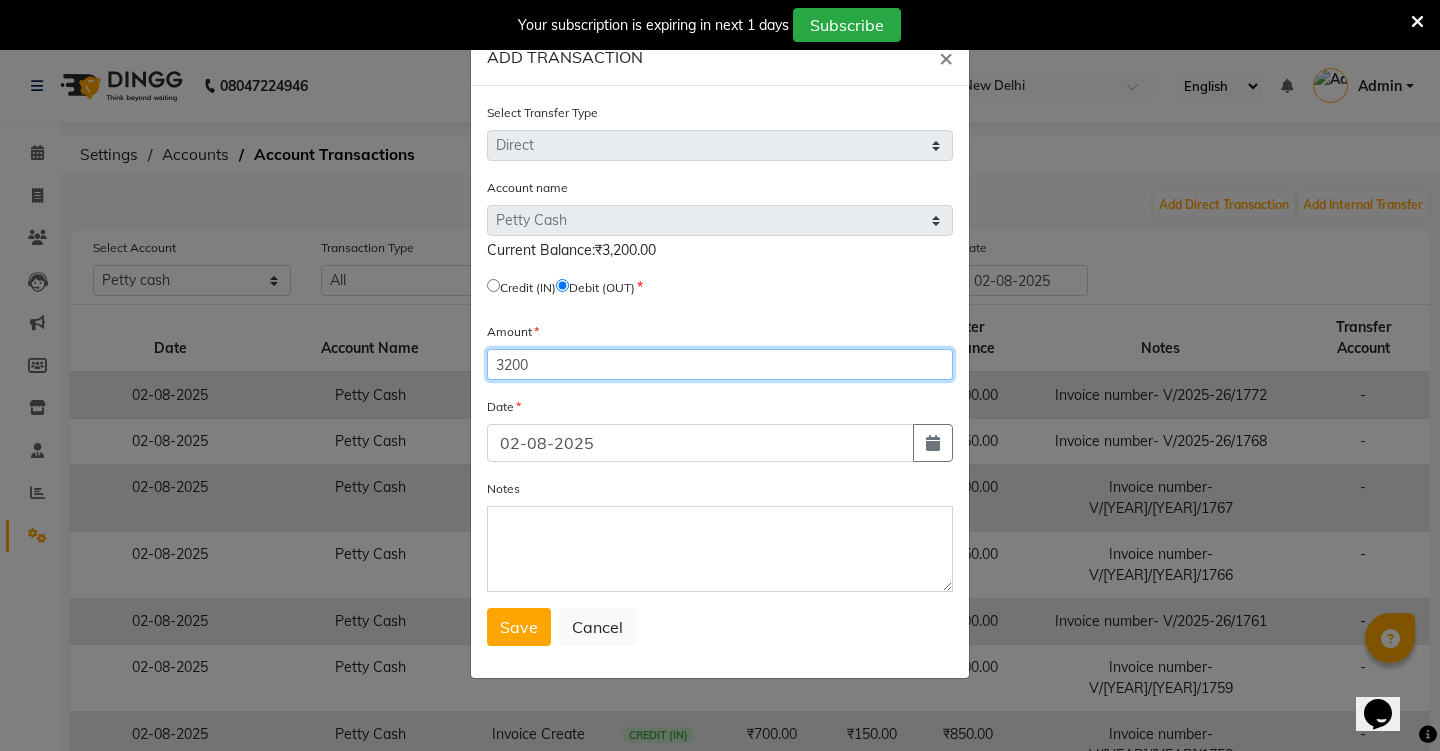 type on "3200" 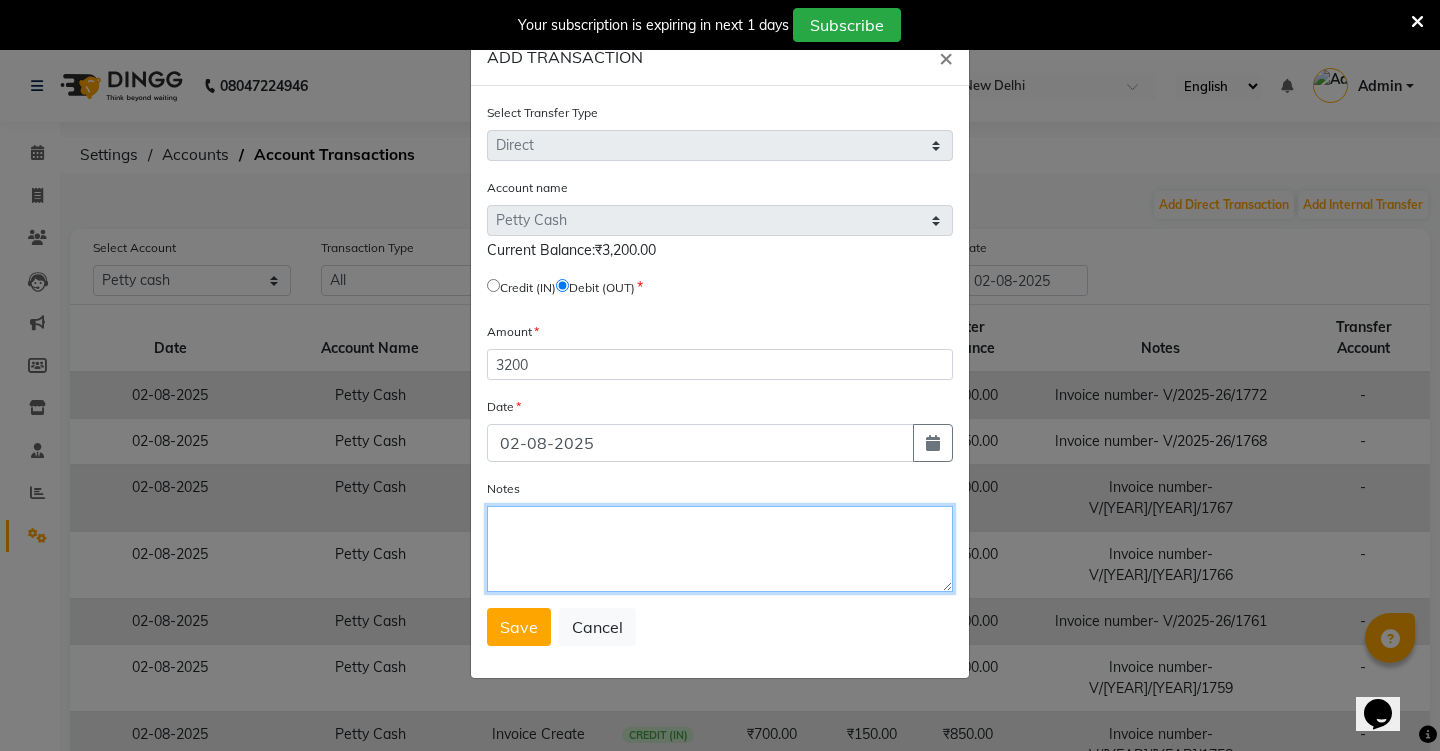 click on "Notes" at bounding box center [720, 549] 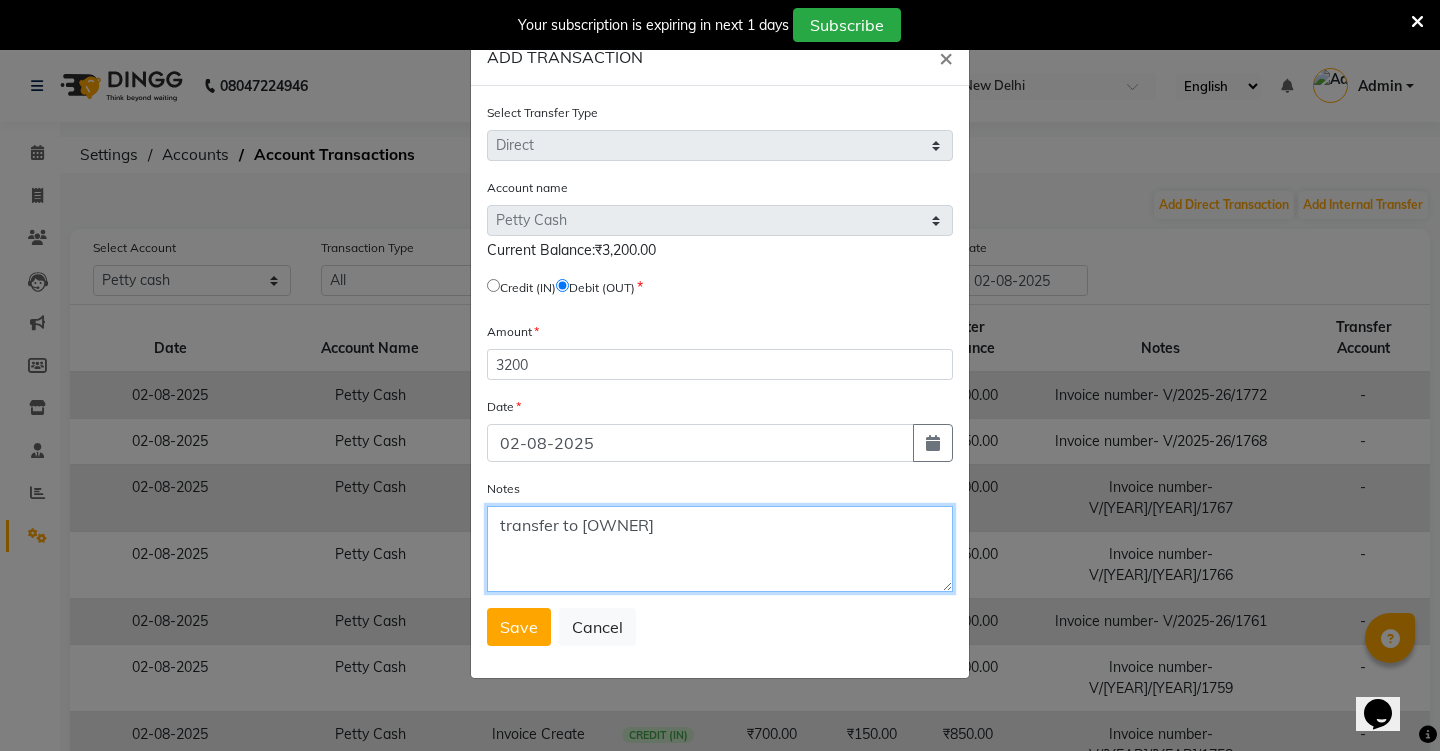 type on "transfer to [OWNER]" 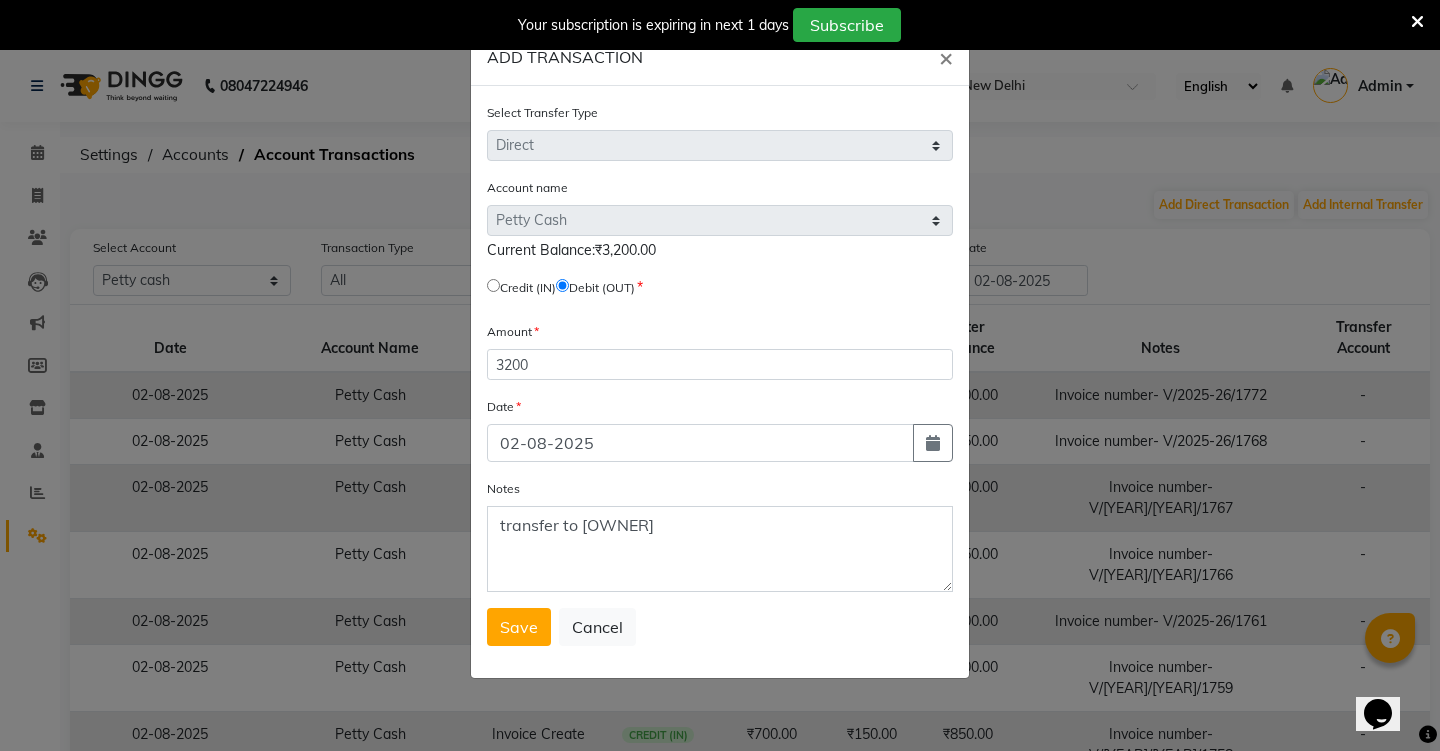 click on "Select Transfer Type Select Direct Internal Account name Select Petty Cash Default Account  Current Balance:₹3,200.00   Credit (IN)     Debit (OUT) Amount Date [DATE] Notes  Save   Cancel" 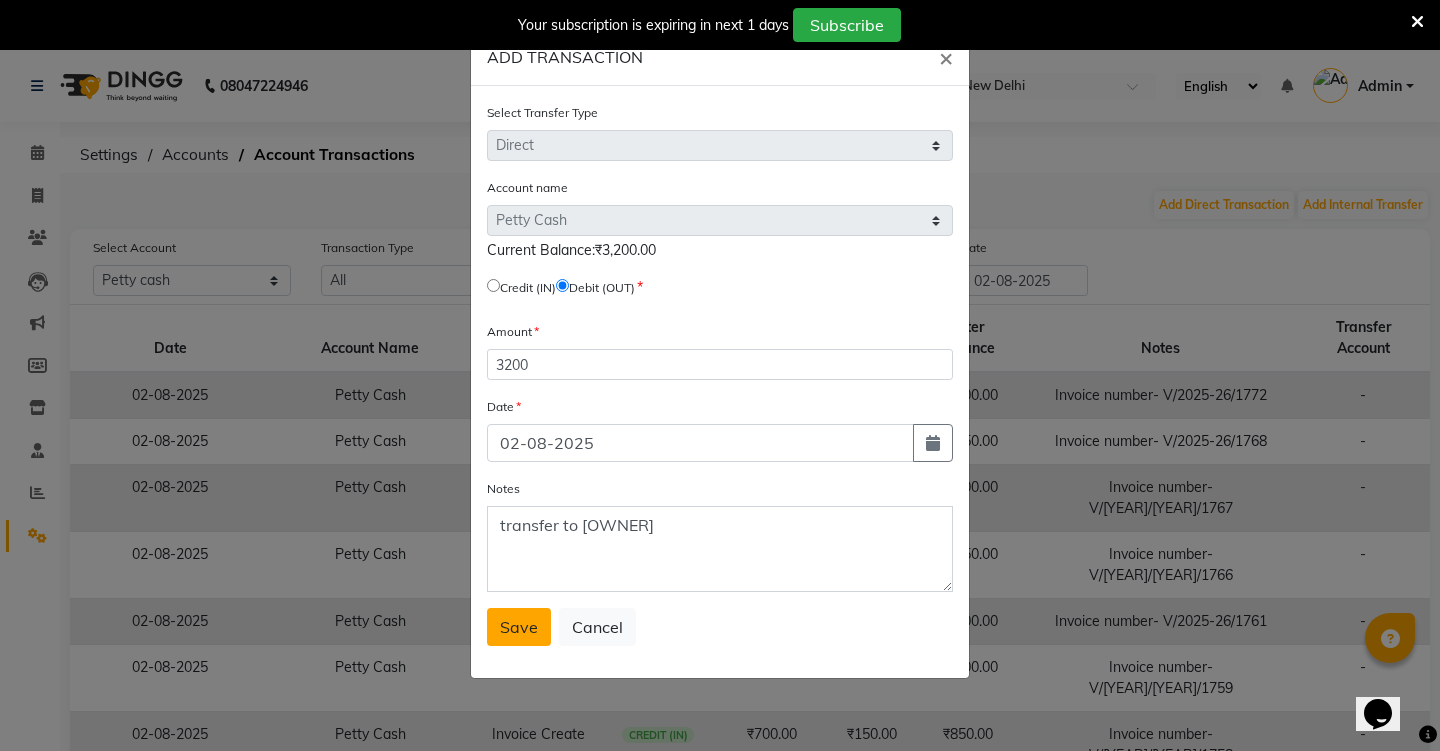 click on "Save" at bounding box center [519, 627] 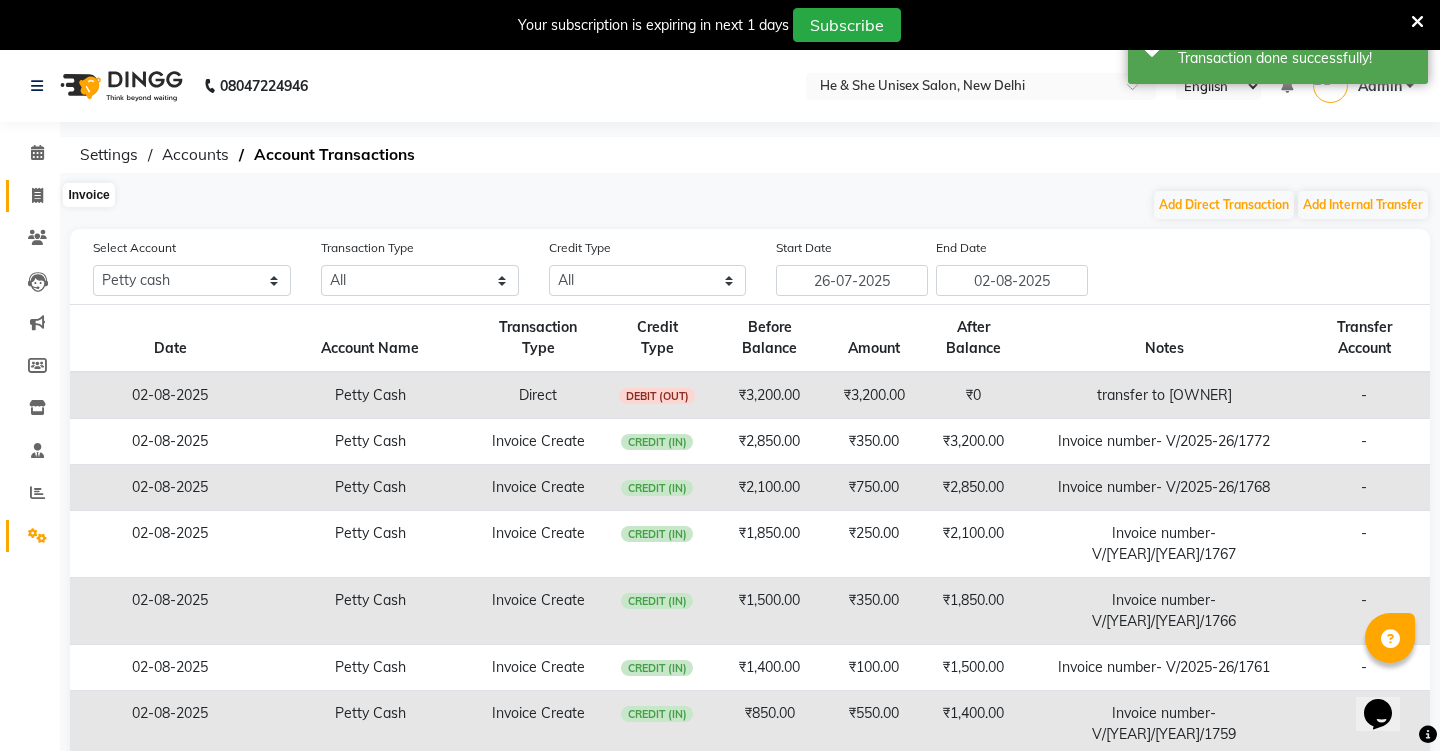 click 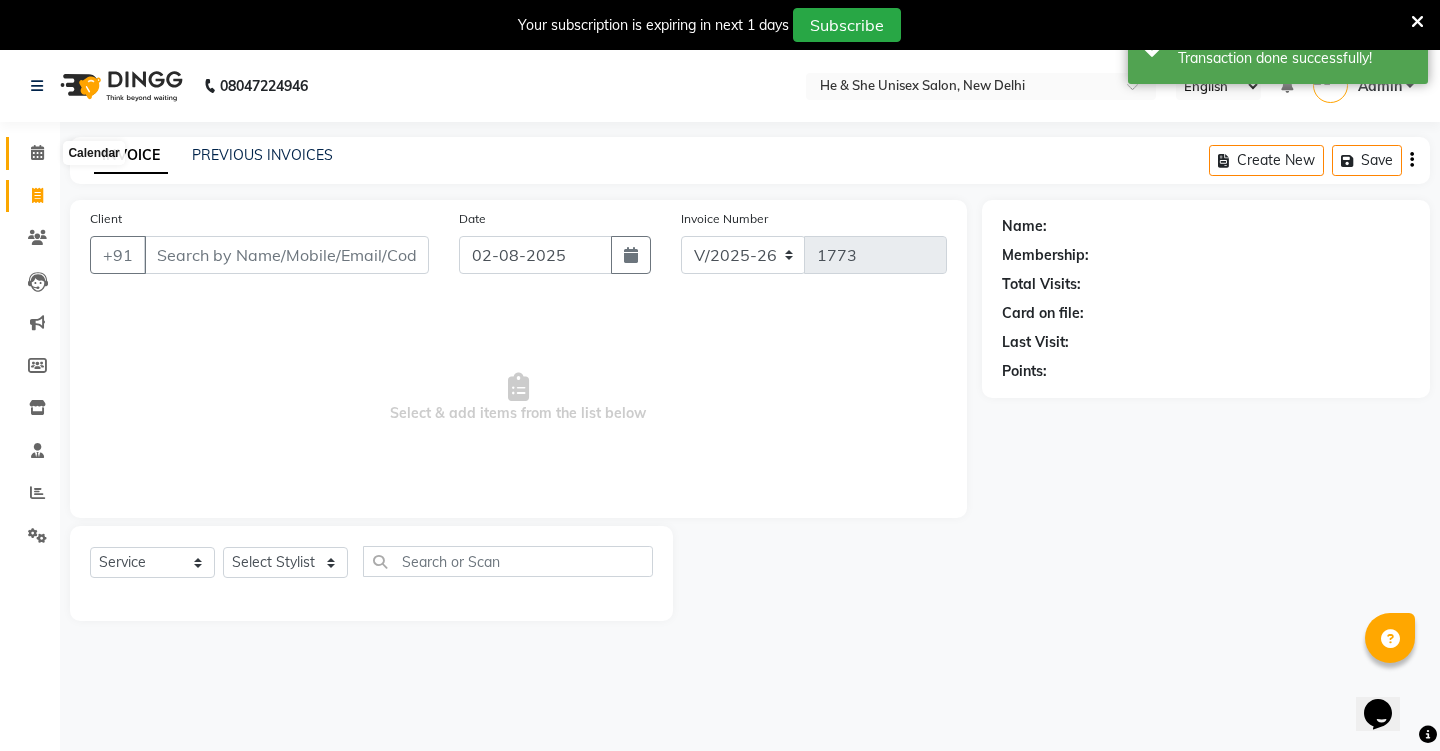 click 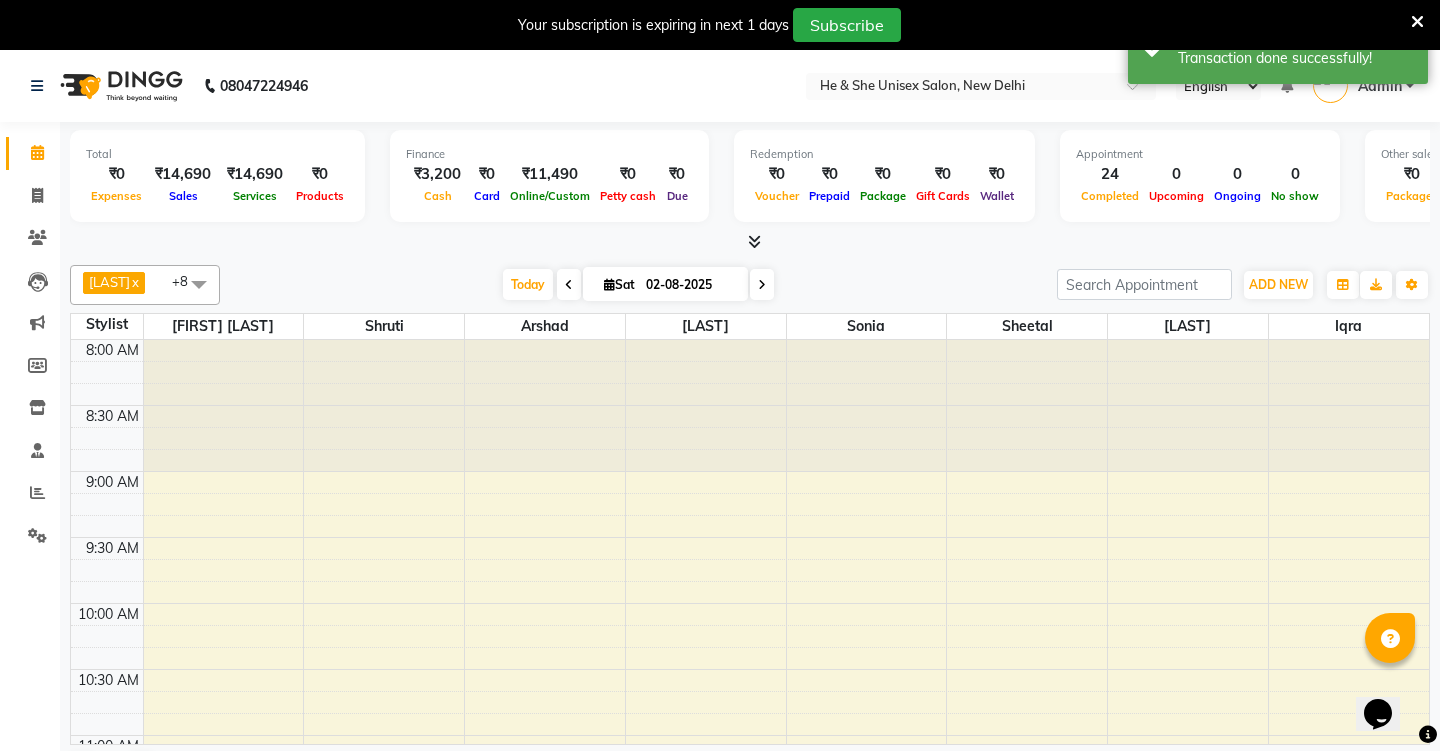 scroll, scrollTop: 1273, scrollLeft: 0, axis: vertical 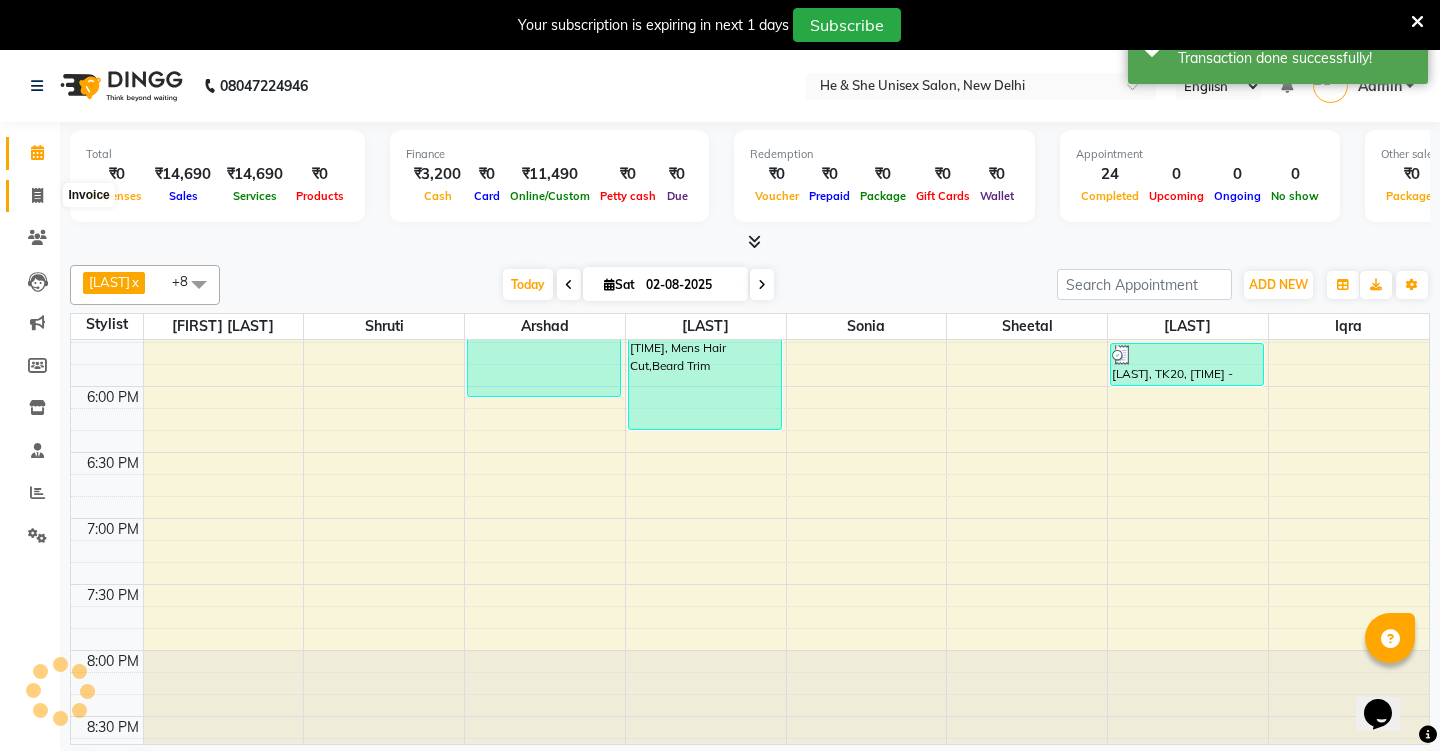 click 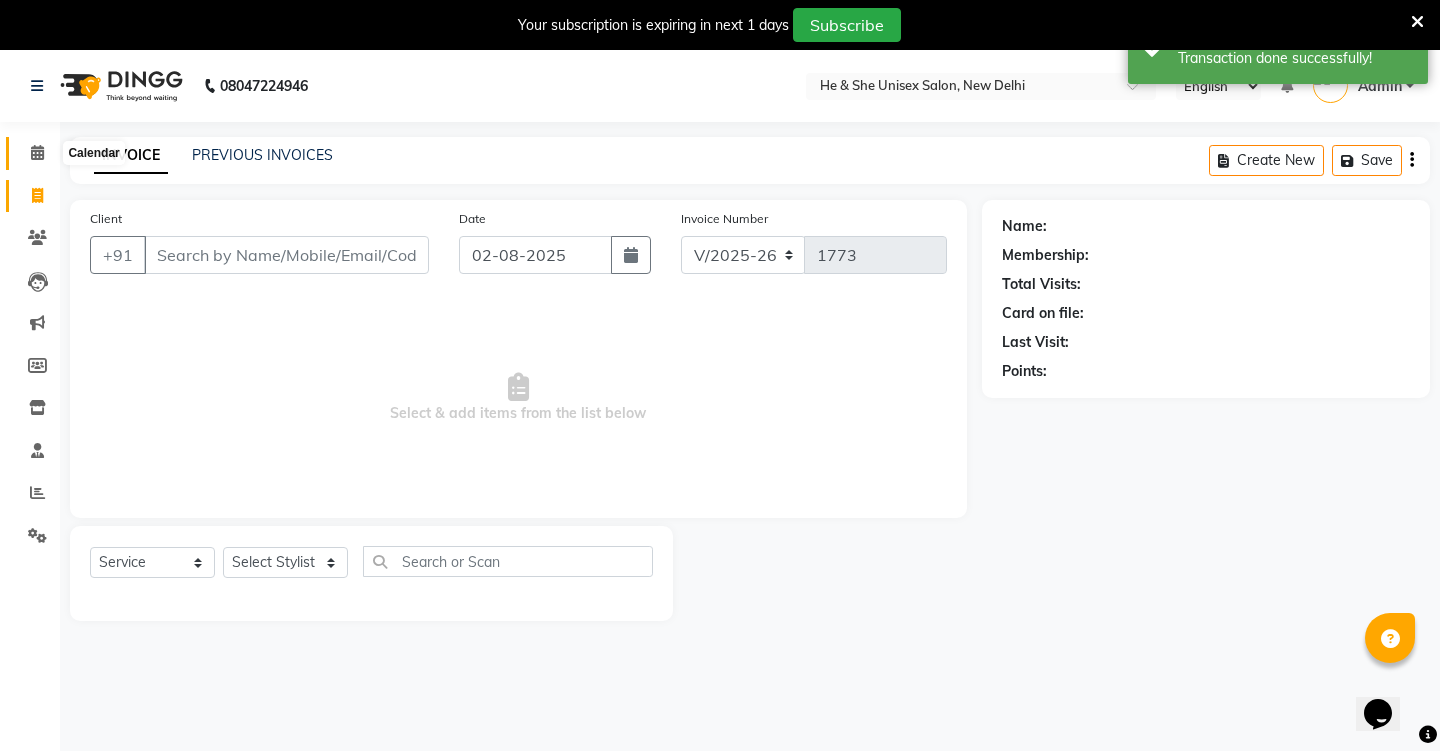 click 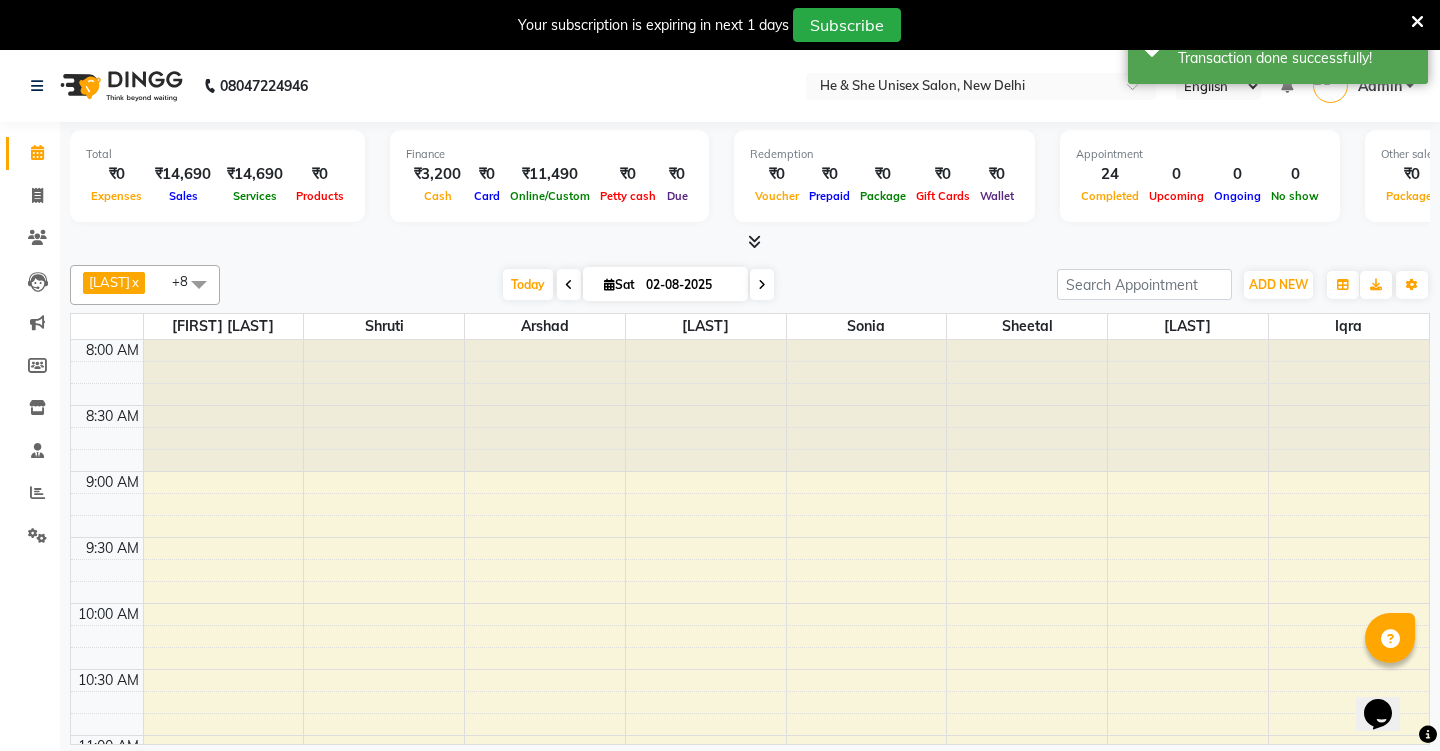 scroll, scrollTop: 0, scrollLeft: 0, axis: both 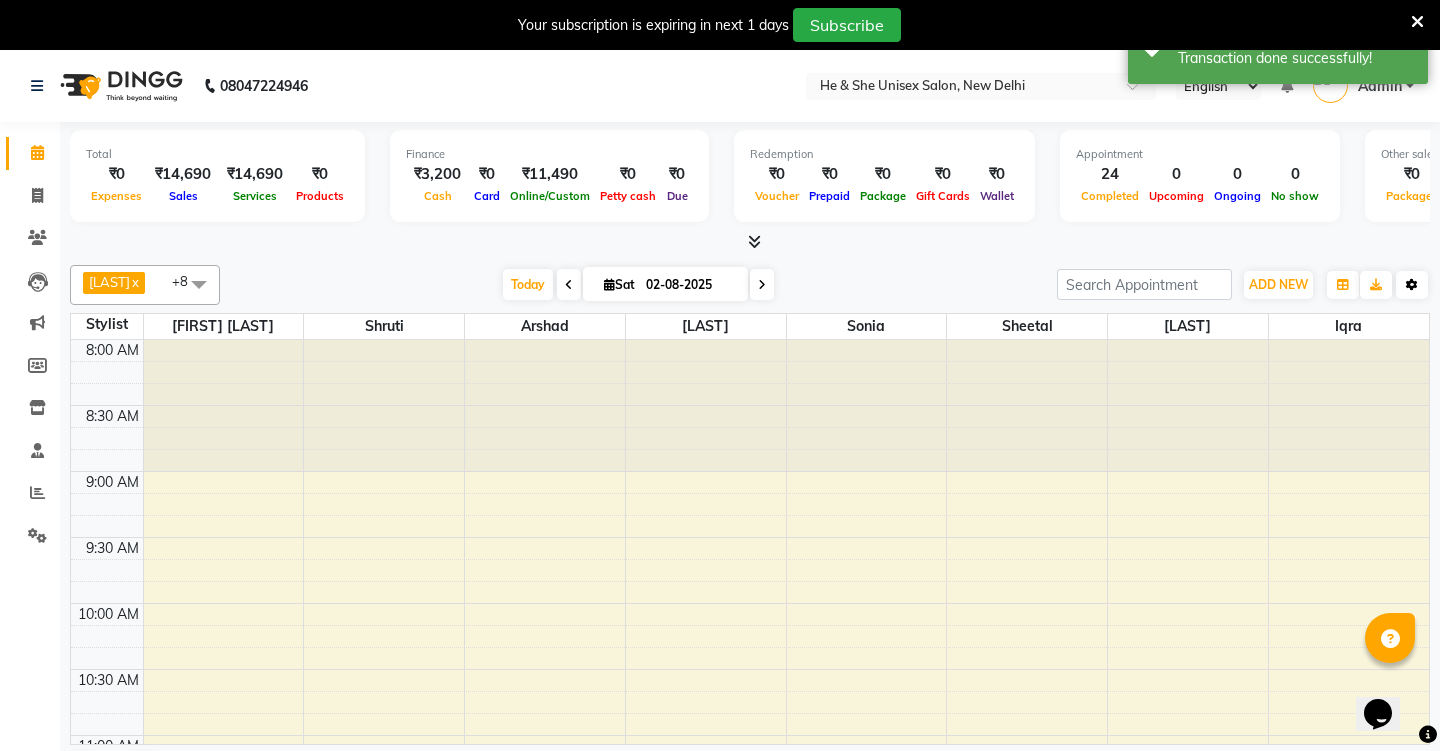 click at bounding box center [1412, 285] 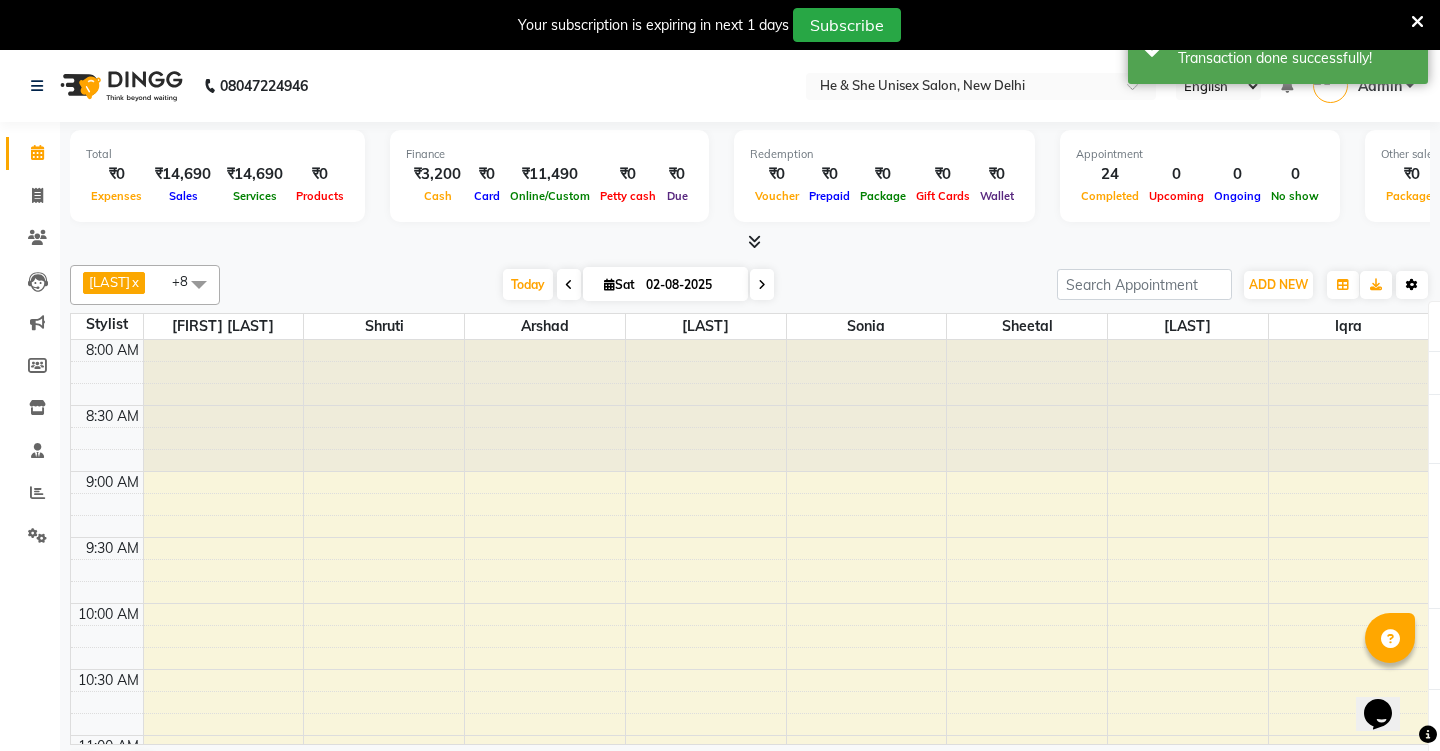 click at bounding box center (1412, 285) 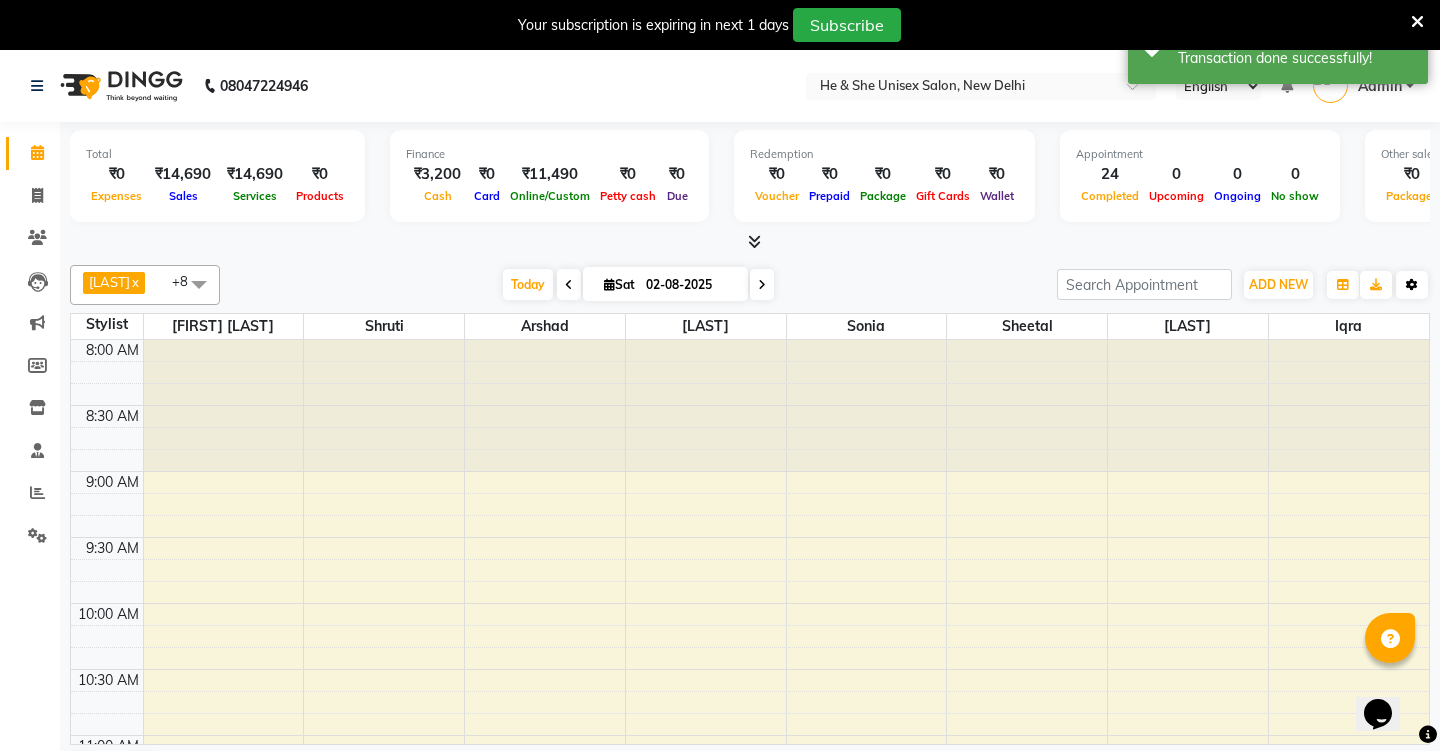 click at bounding box center [1412, 285] 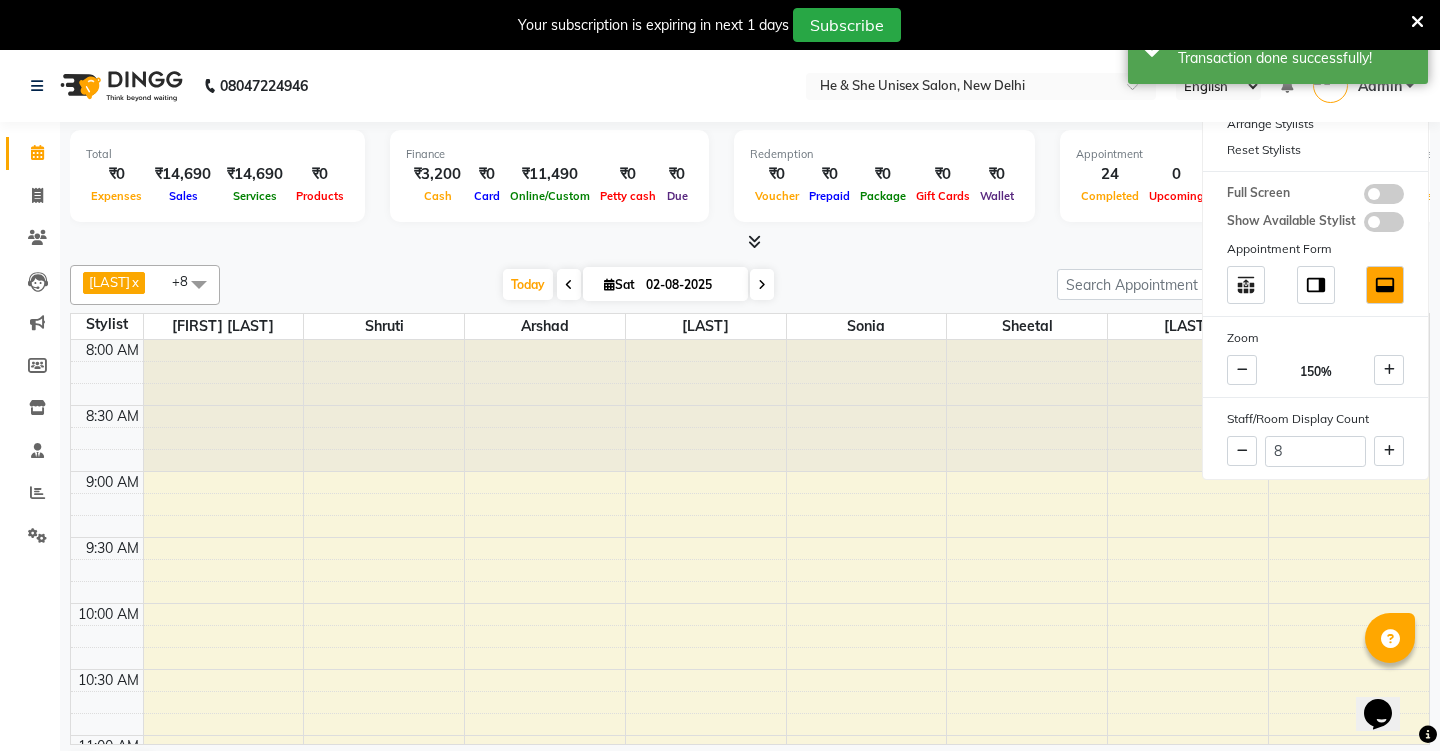 click at bounding box center (1027, 406) 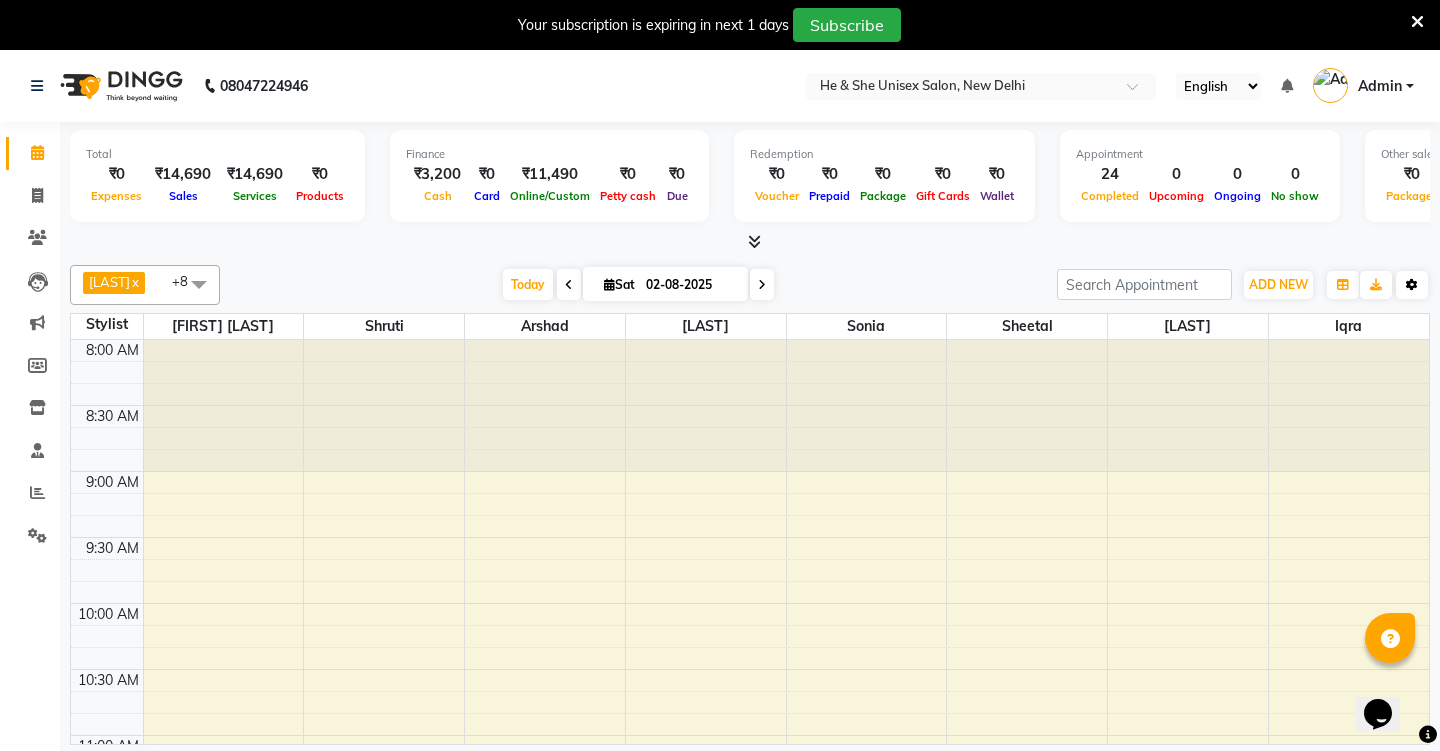 click on "Toggle Dropdown" at bounding box center [1412, 285] 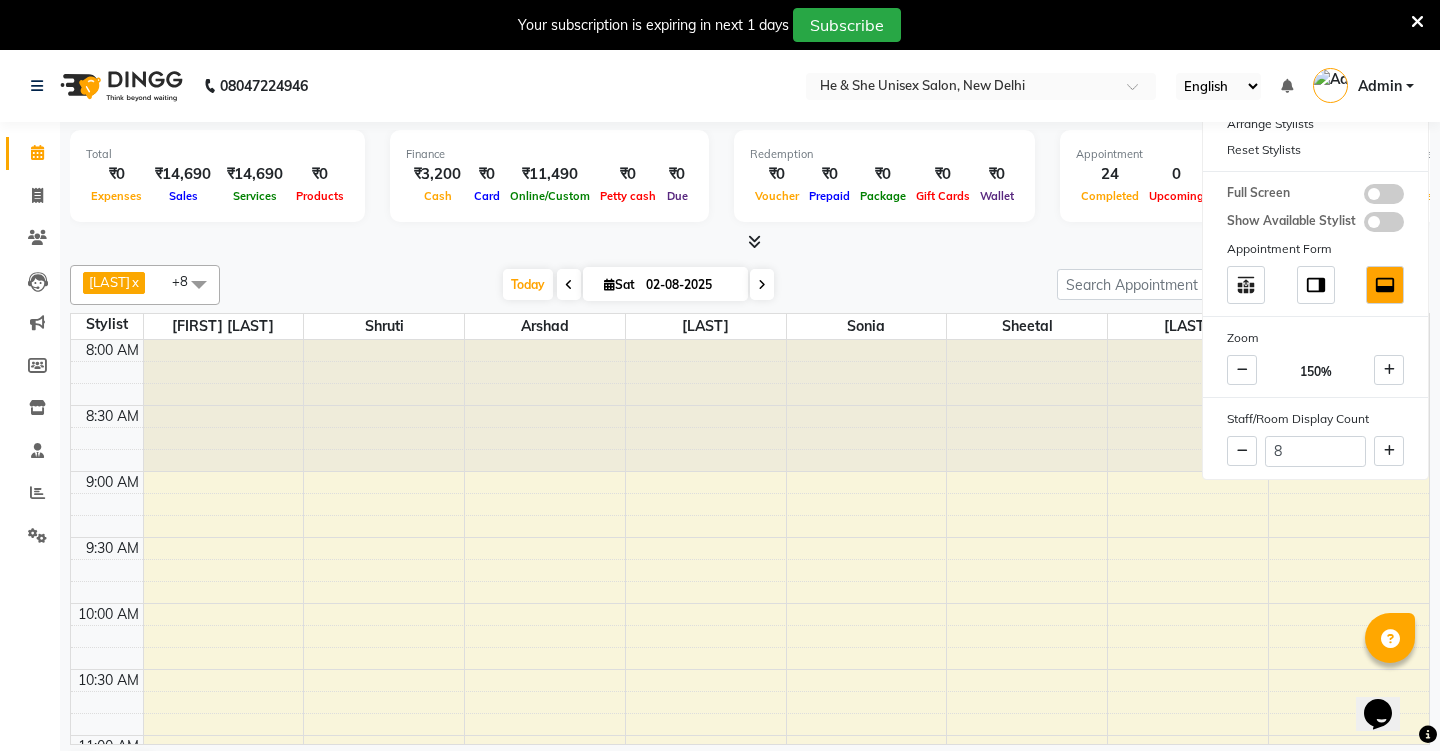 scroll, scrollTop: 0, scrollLeft: 0, axis: both 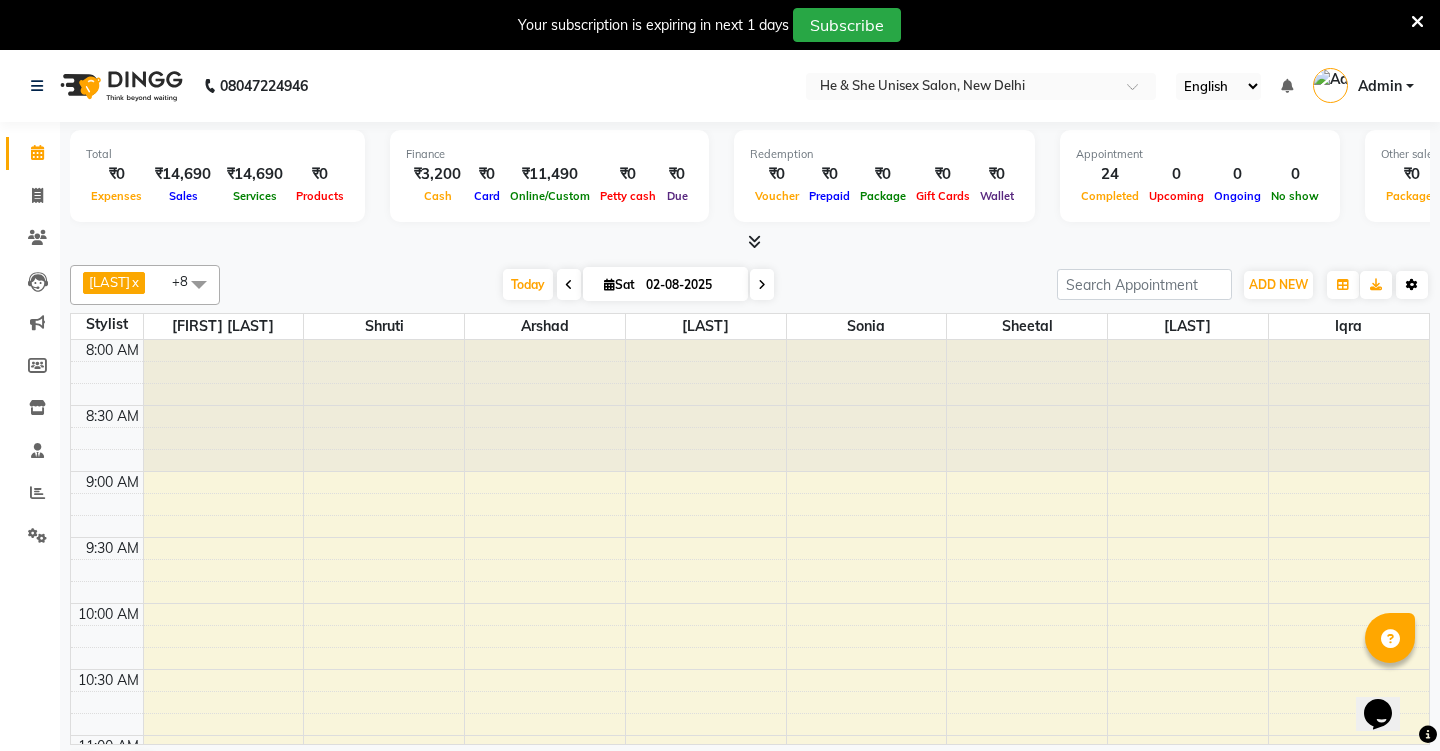 click at bounding box center (1412, 285) 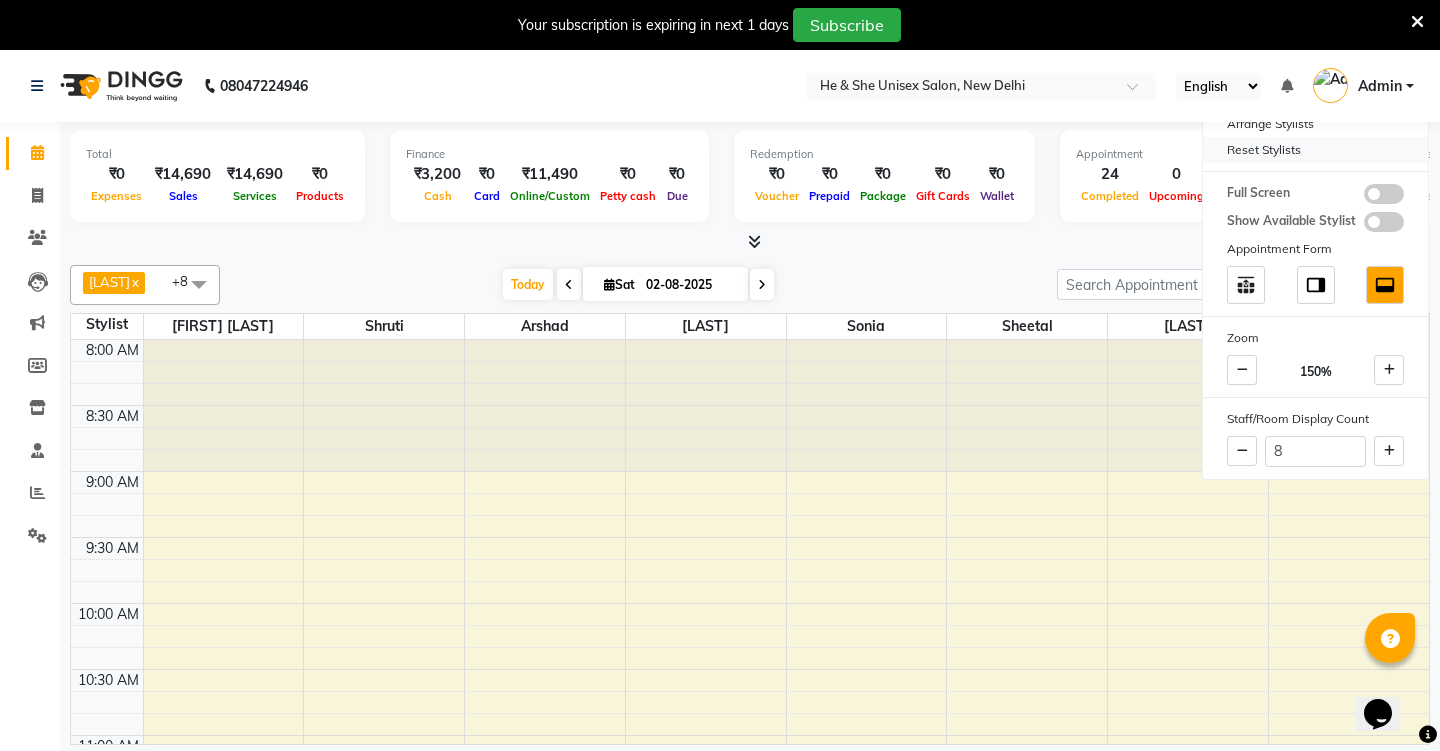 scroll, scrollTop: 0, scrollLeft: 0, axis: both 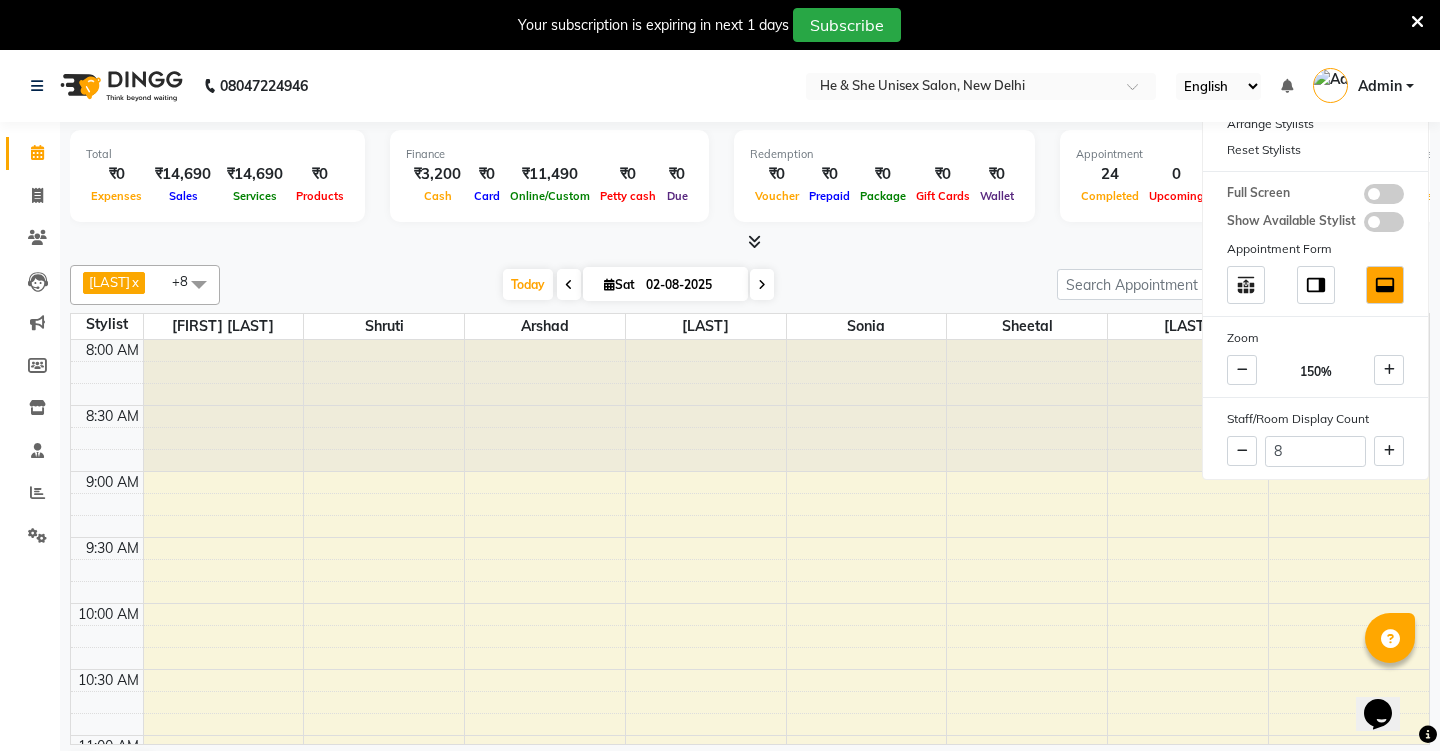 click at bounding box center (1027, 406) 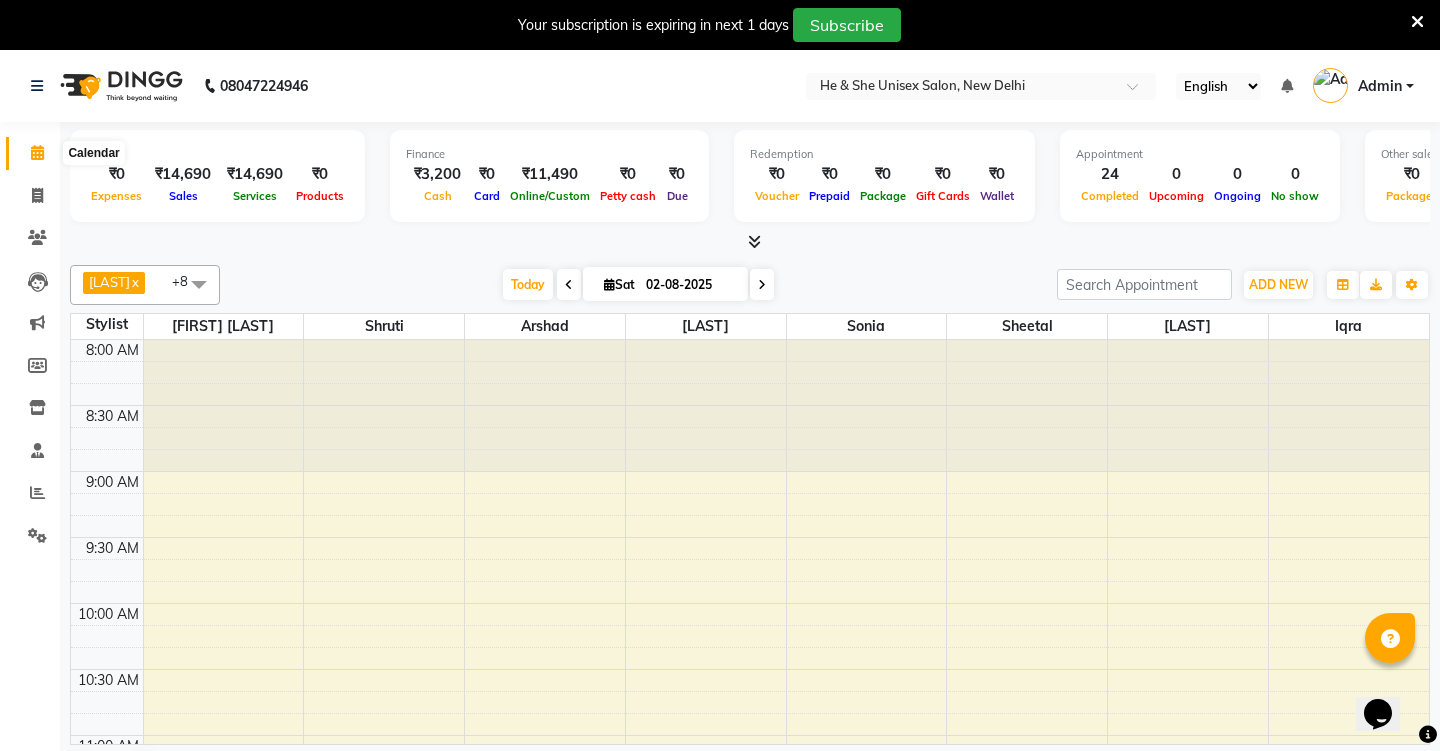 click 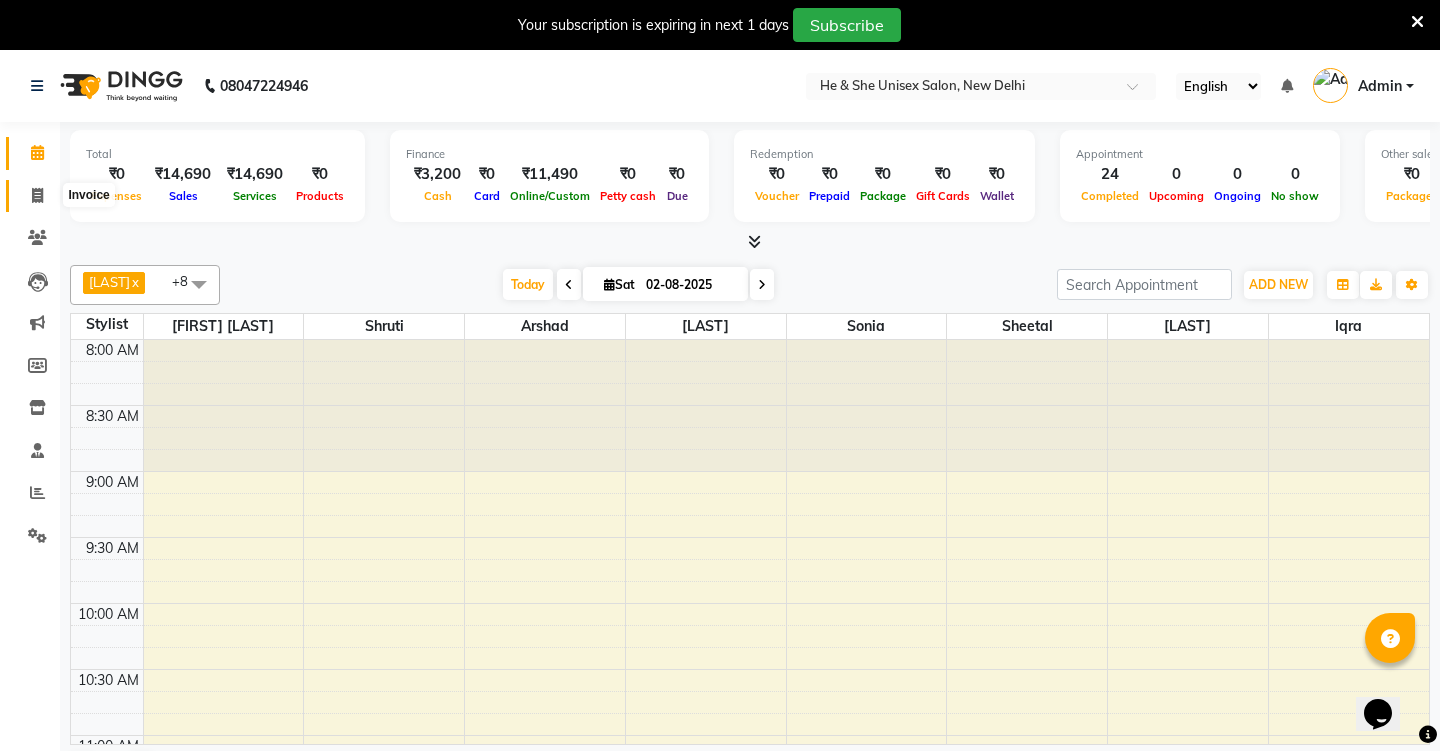 click 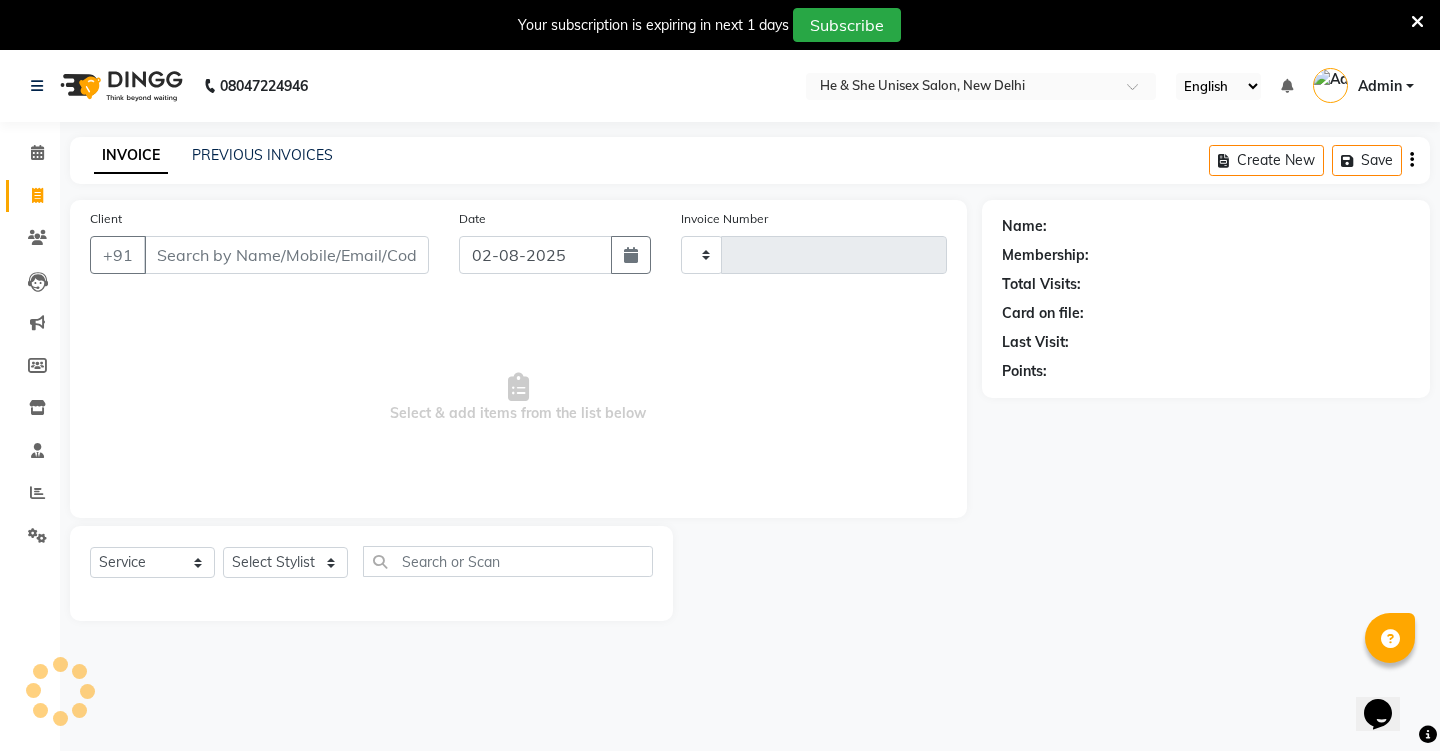 type on "1773" 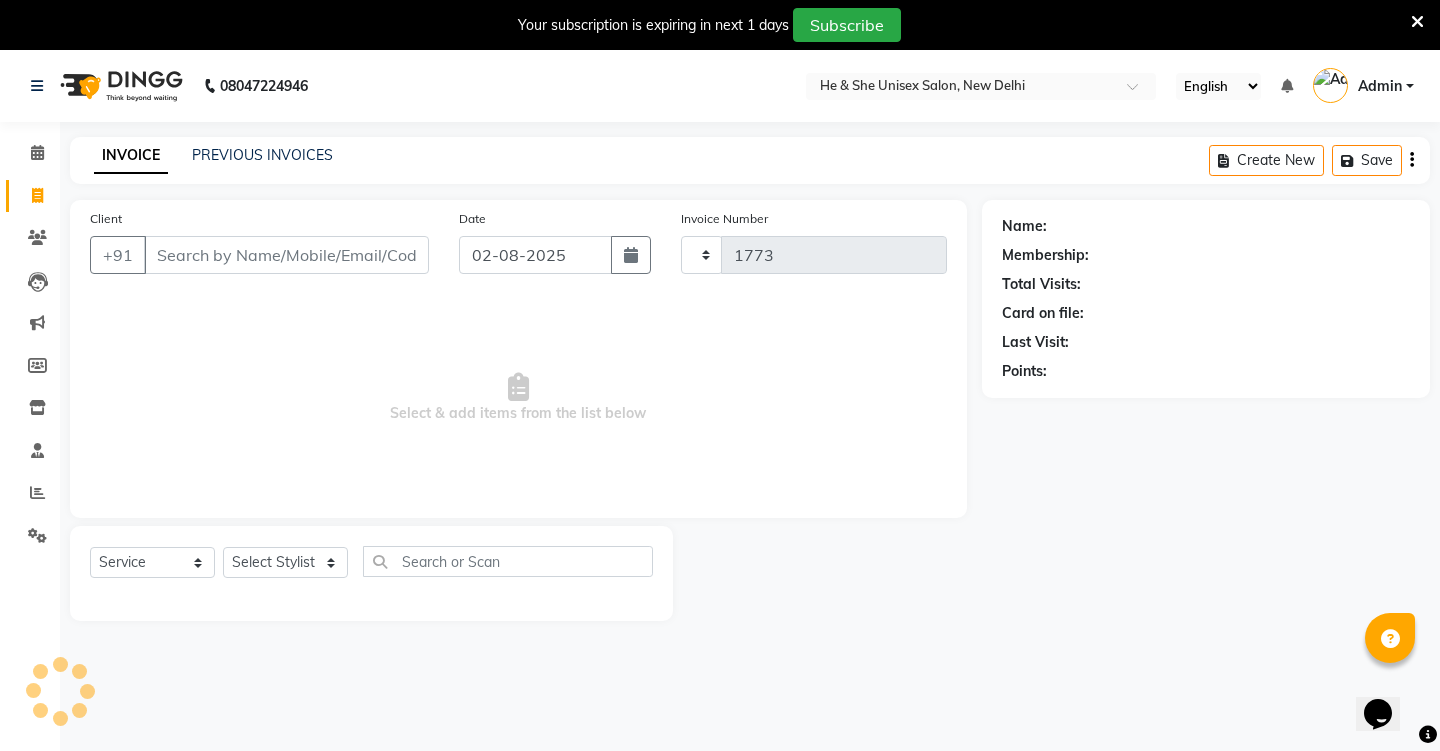 select on "4745" 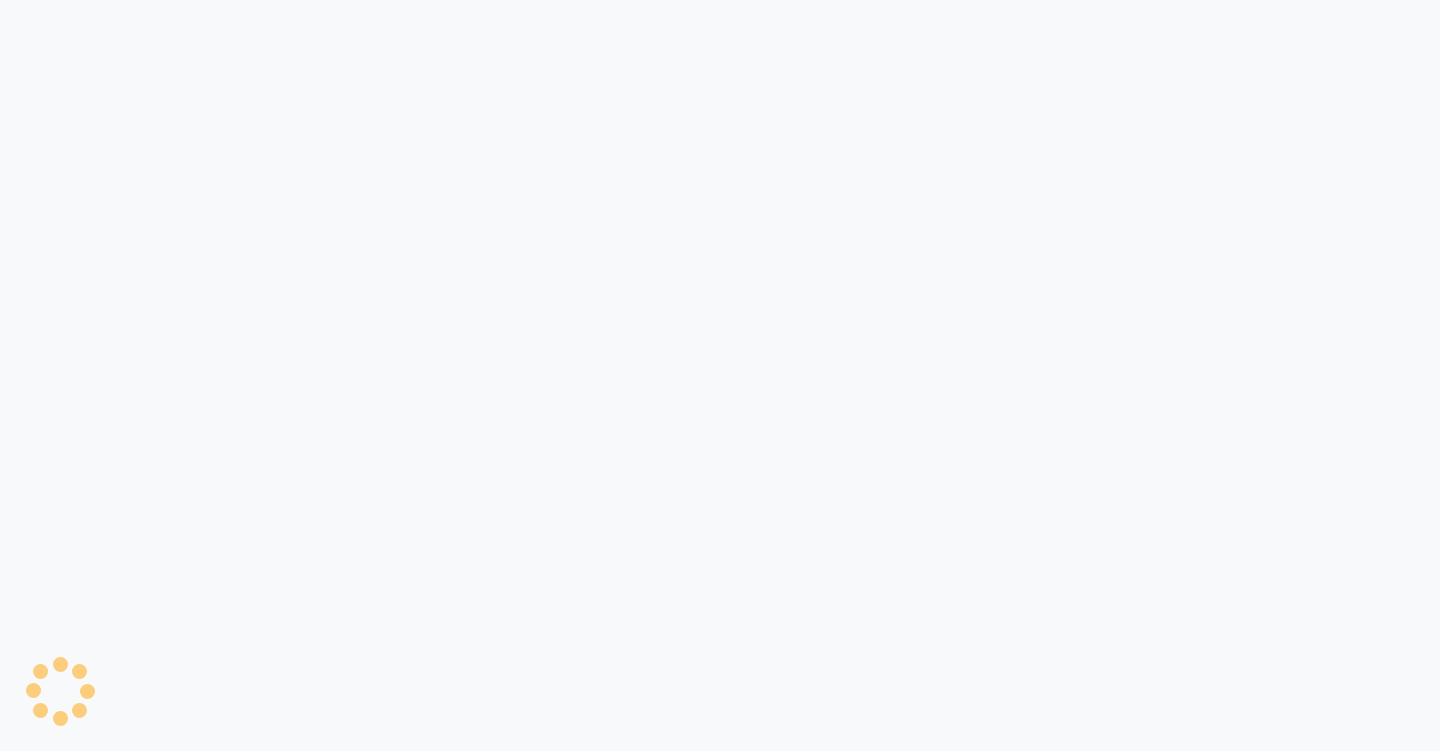 scroll, scrollTop: 0, scrollLeft: 0, axis: both 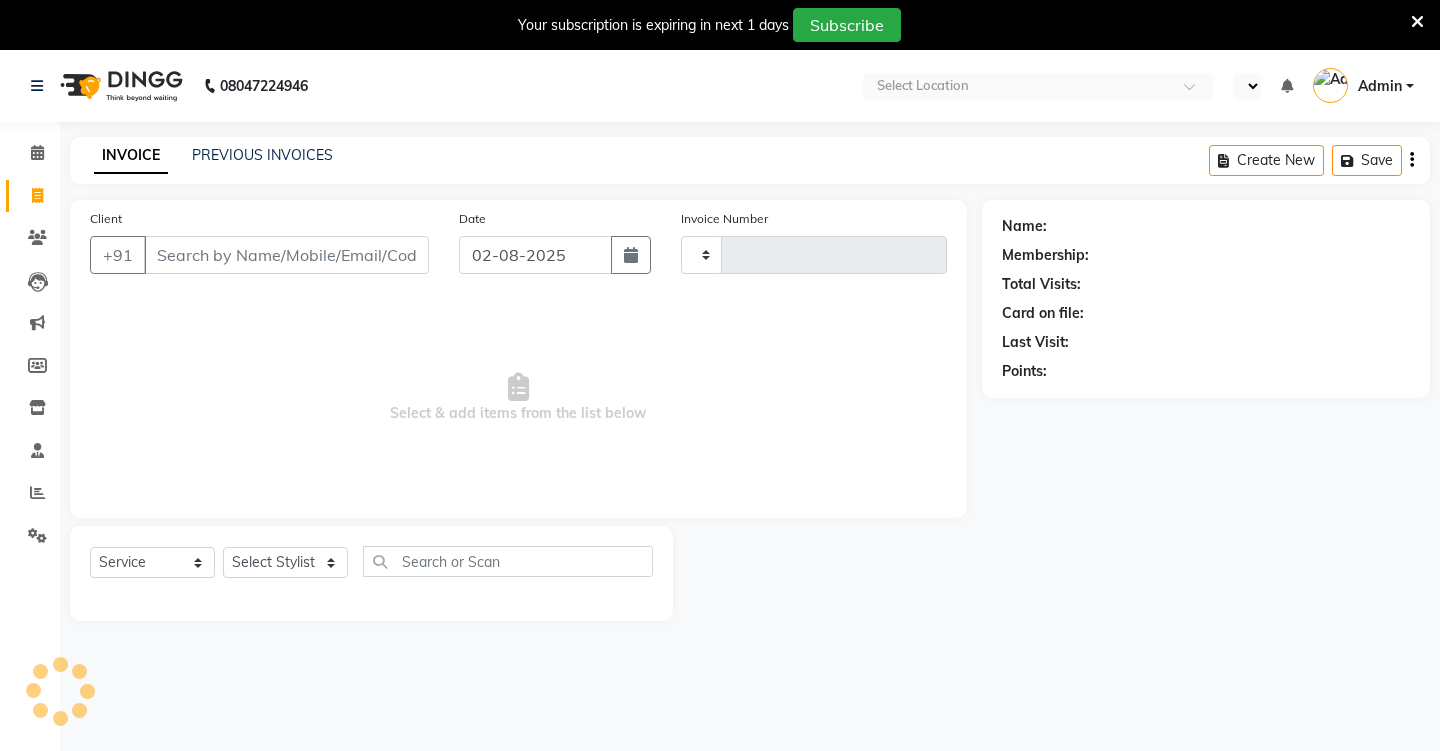 type on "1773" 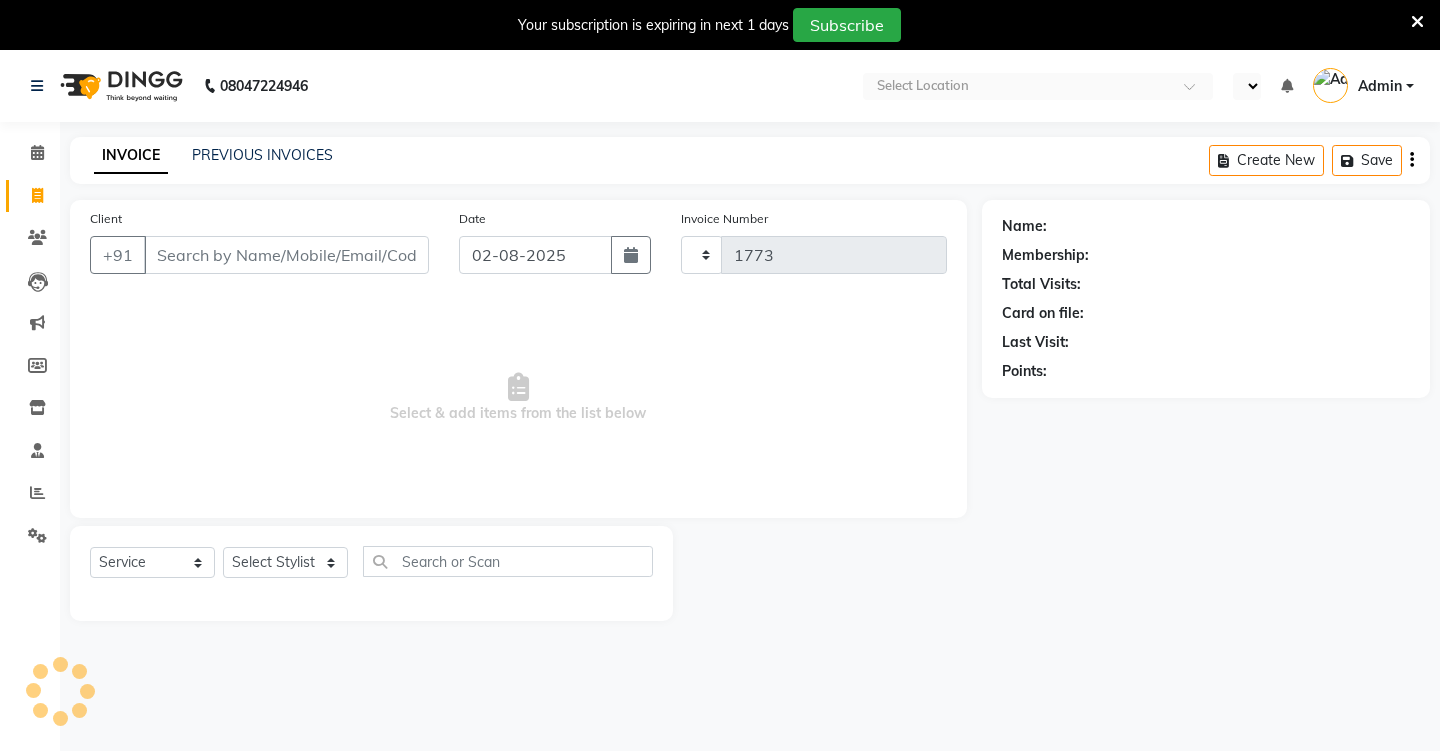 select on "en" 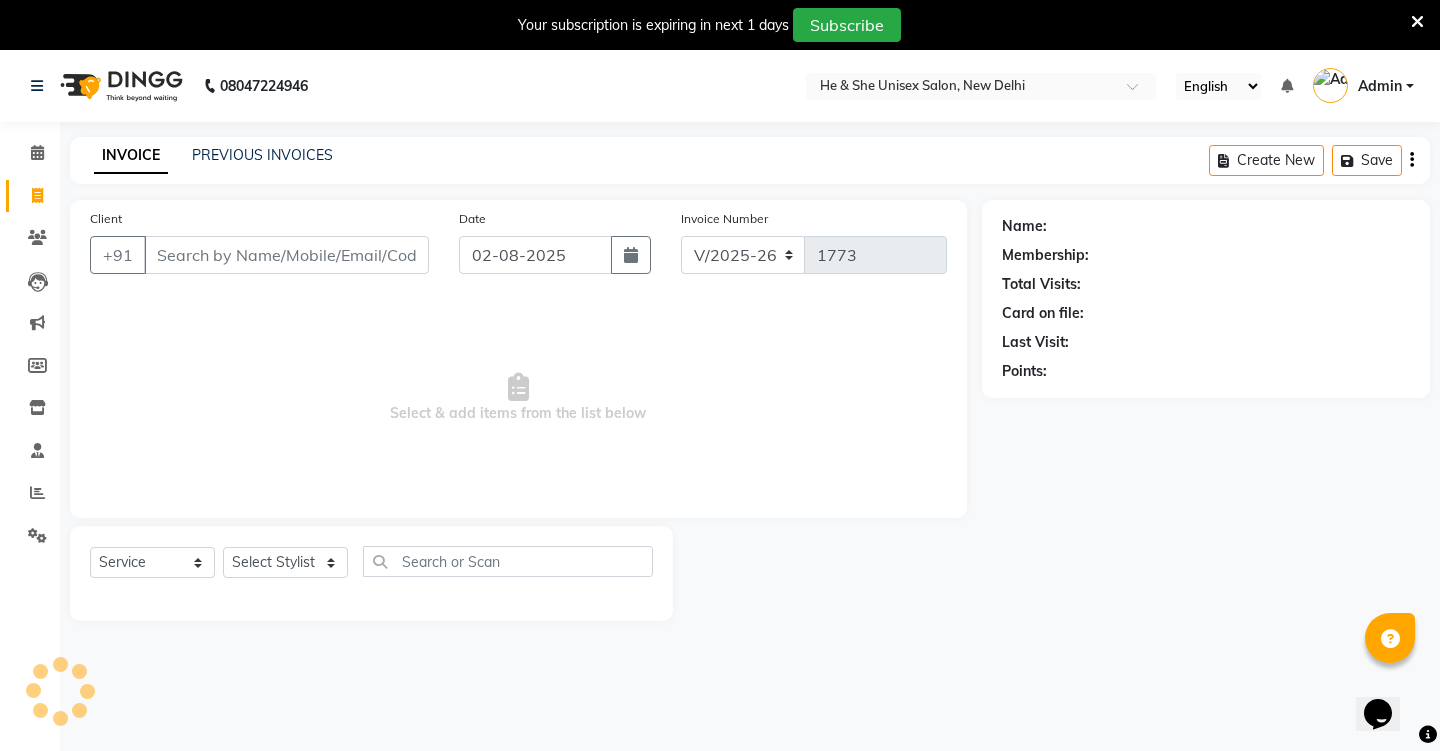 scroll, scrollTop: 0, scrollLeft: 0, axis: both 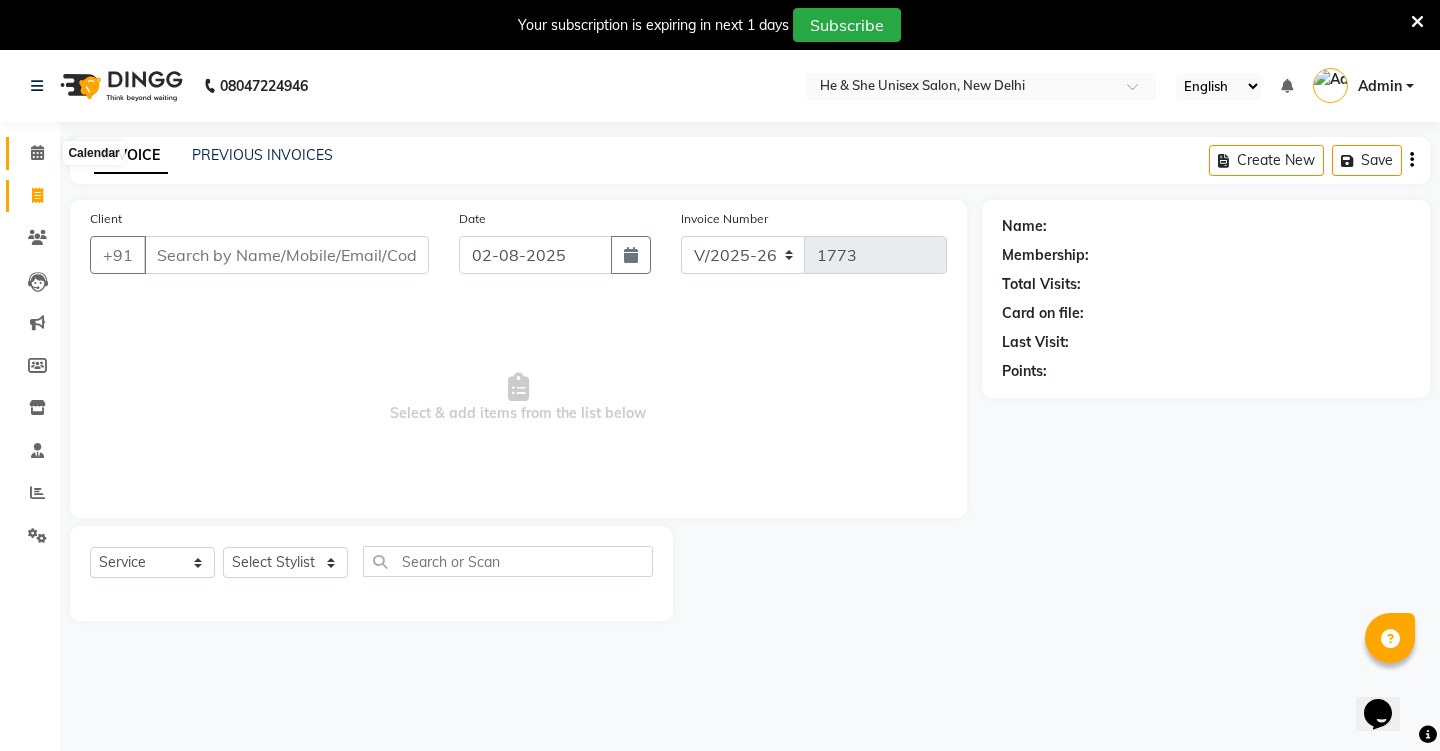 click 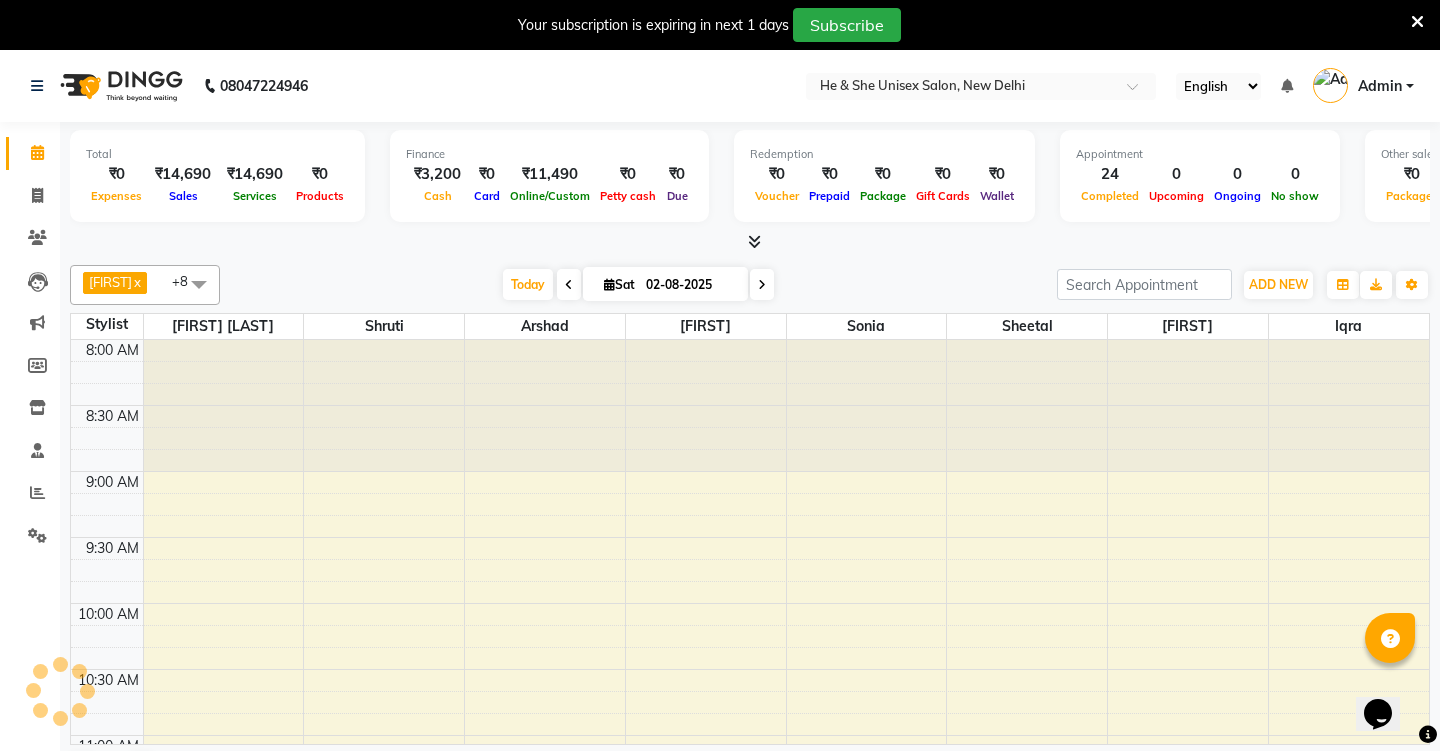 scroll, scrollTop: 0, scrollLeft: 0, axis: both 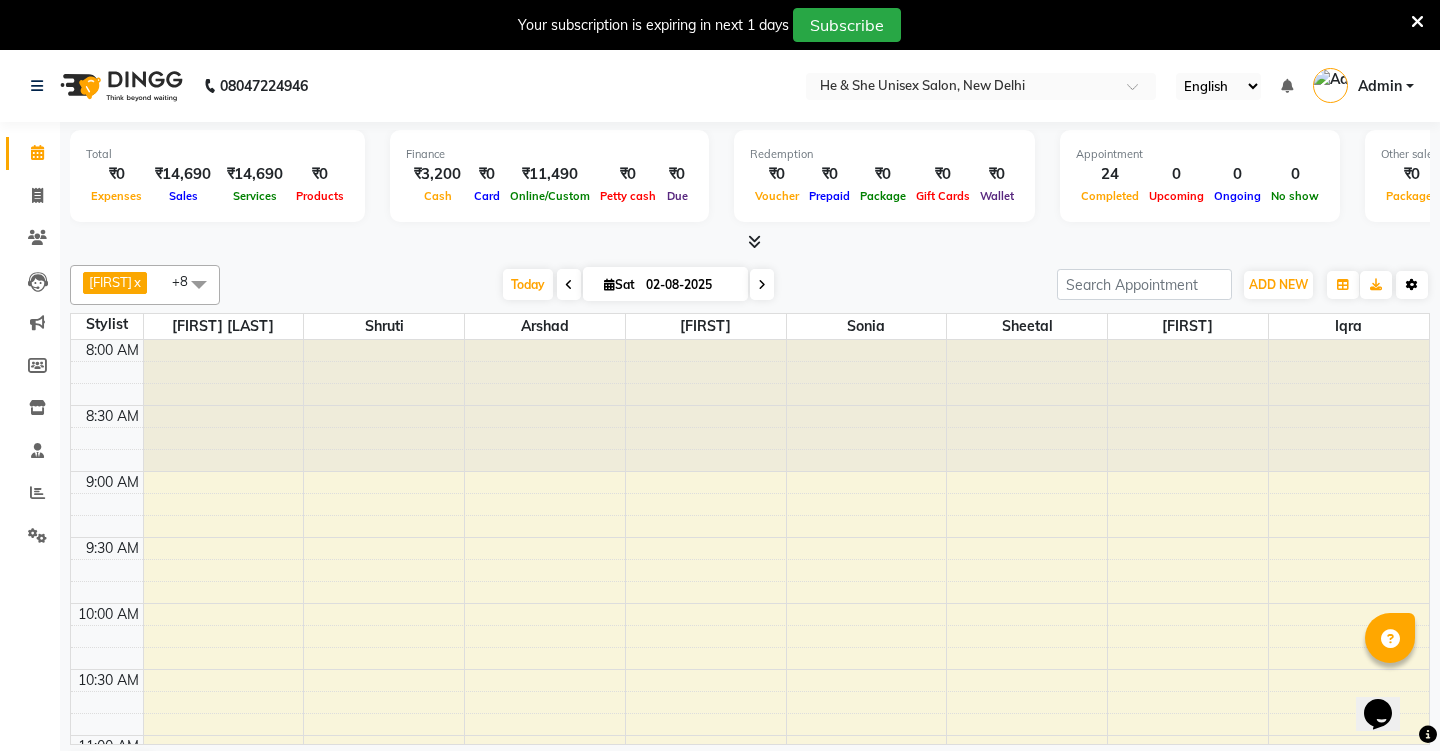 click on "Toggle Dropdown" at bounding box center (1412, 285) 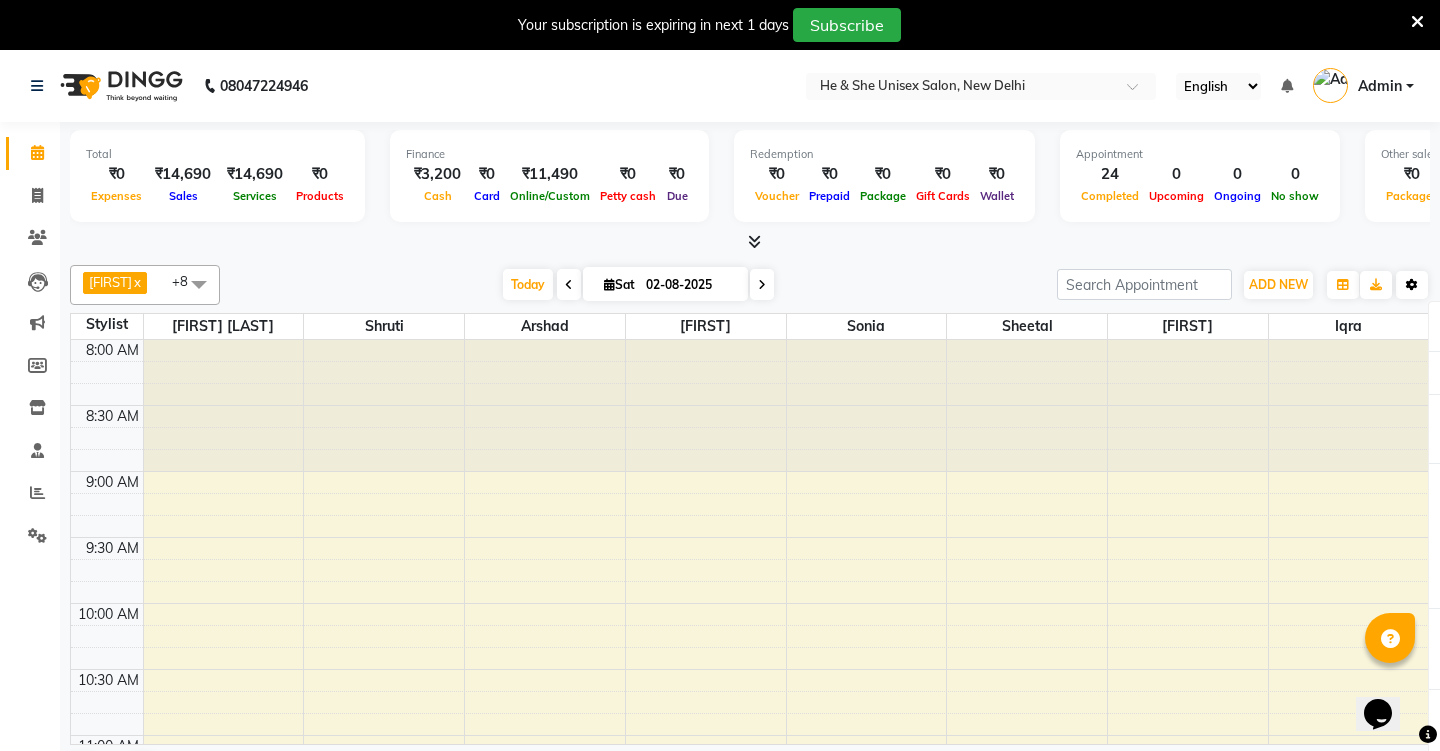 click on "Toggle Dropdown" at bounding box center [1412, 285] 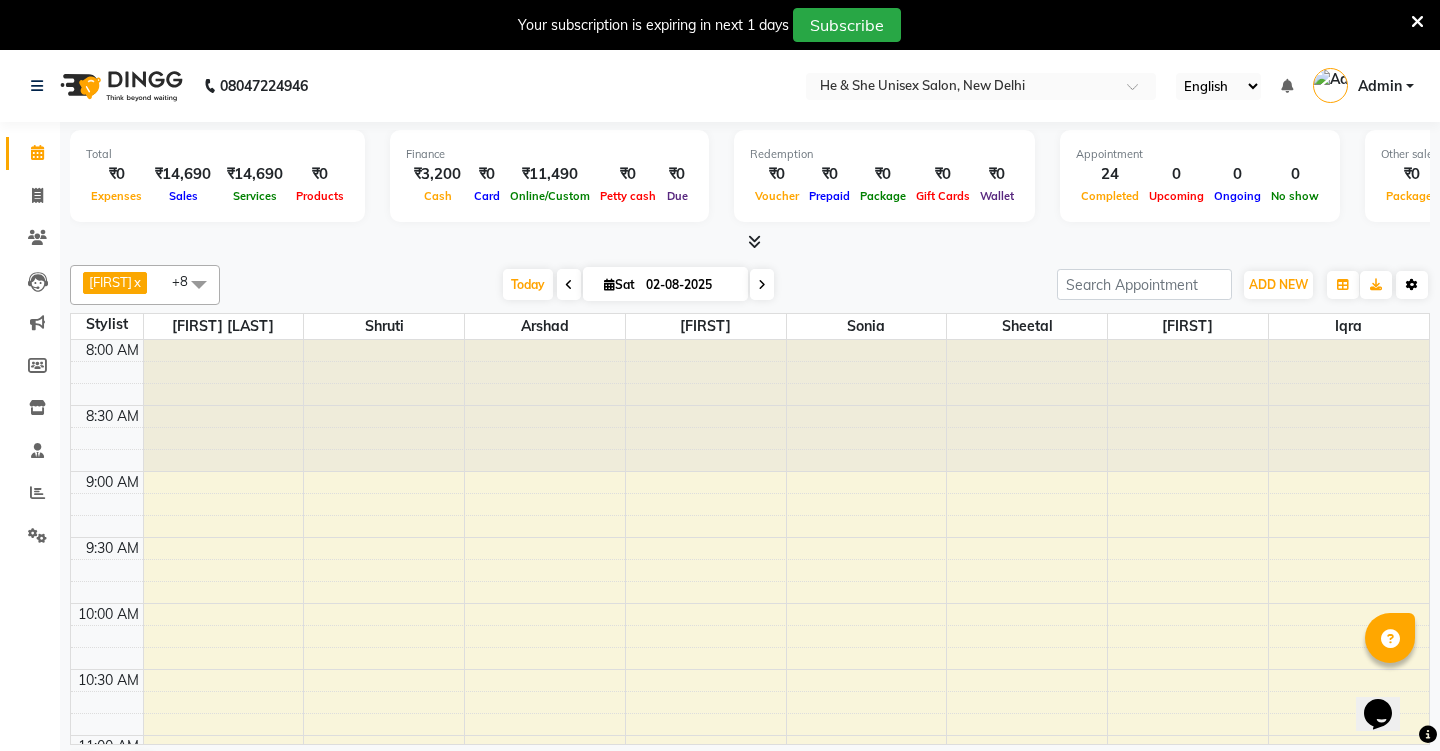 click on "Toggle Dropdown" at bounding box center [1412, 285] 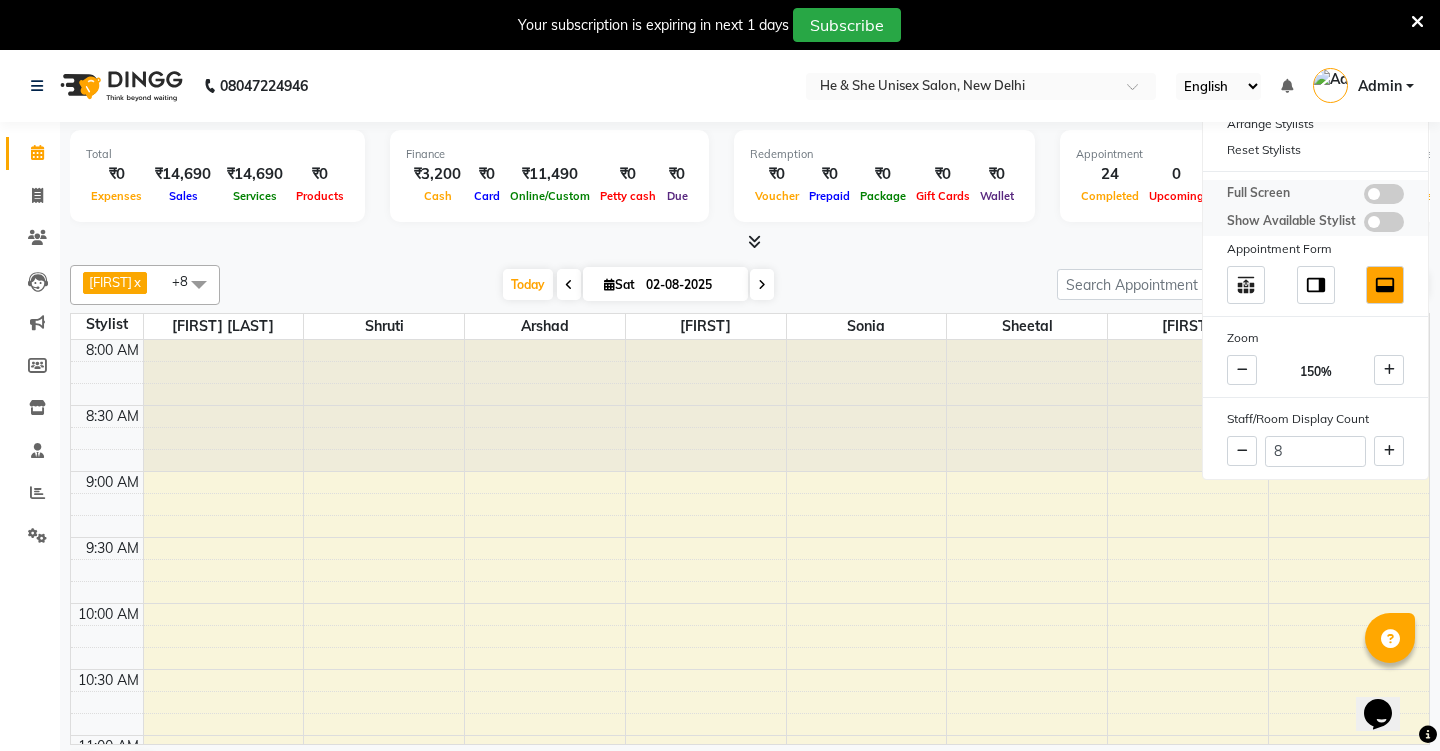 click at bounding box center (1384, 194) 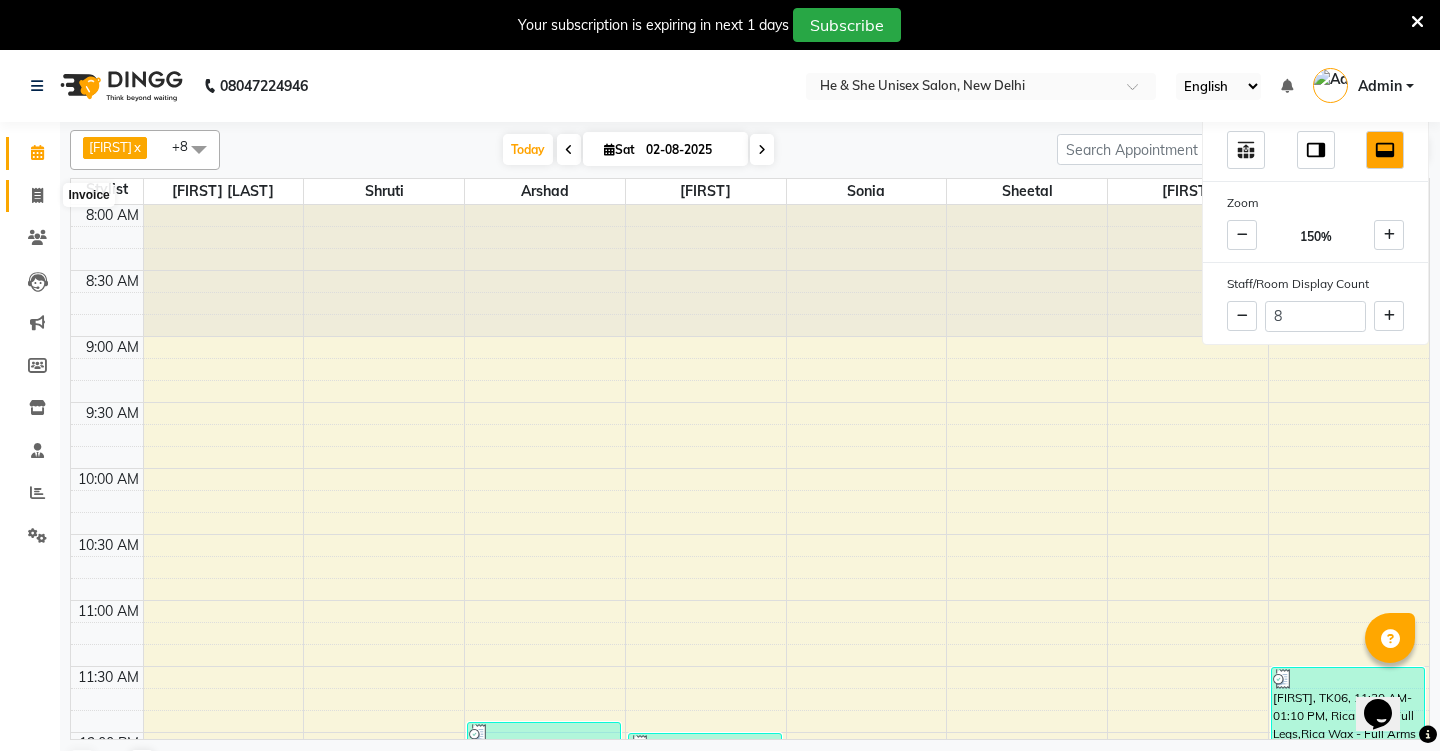 click 